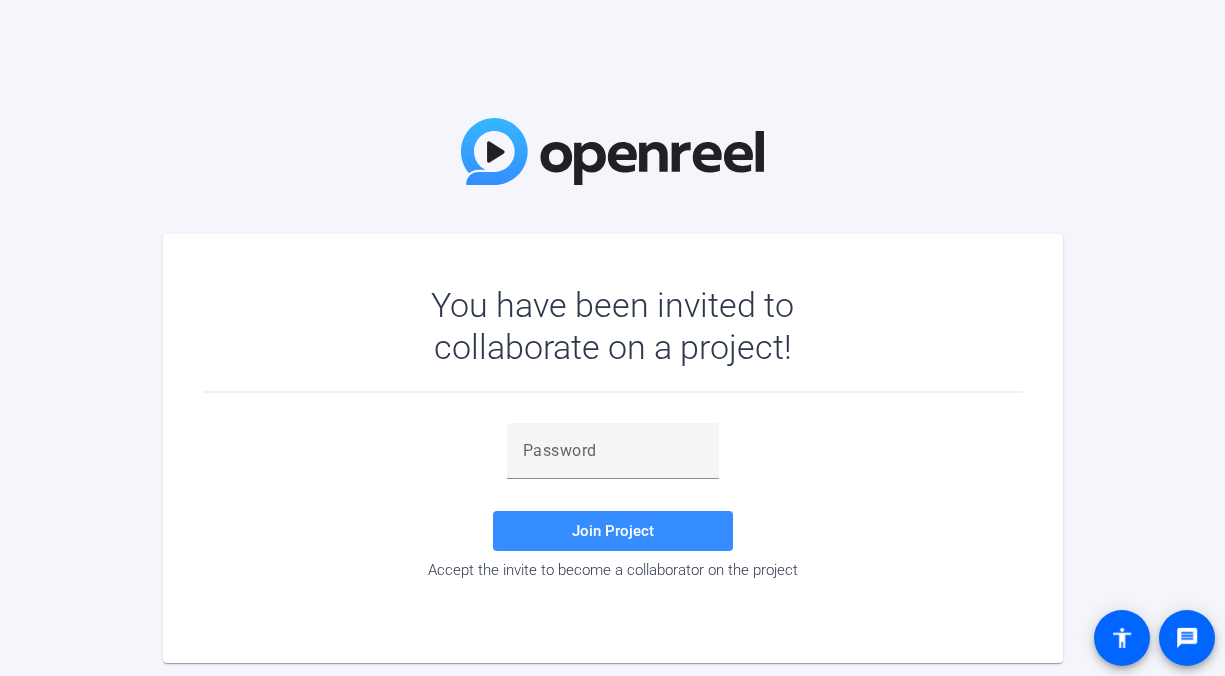 scroll, scrollTop: 0, scrollLeft: 0, axis: both 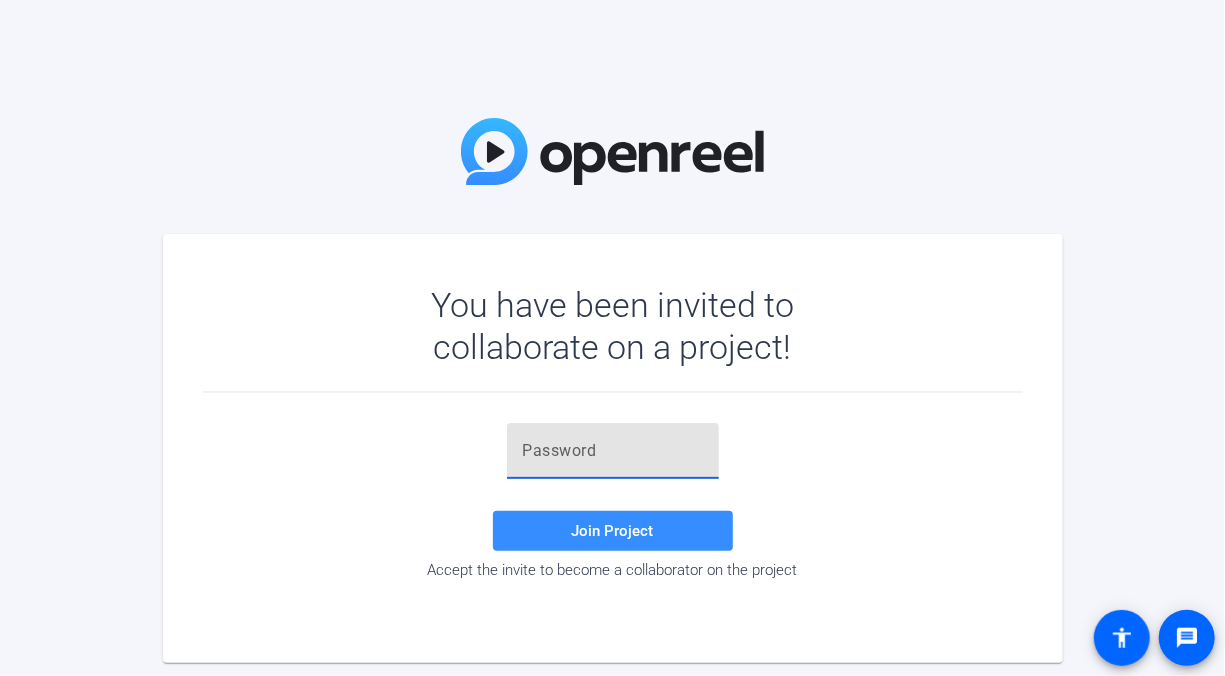 click at bounding box center [613, 451] 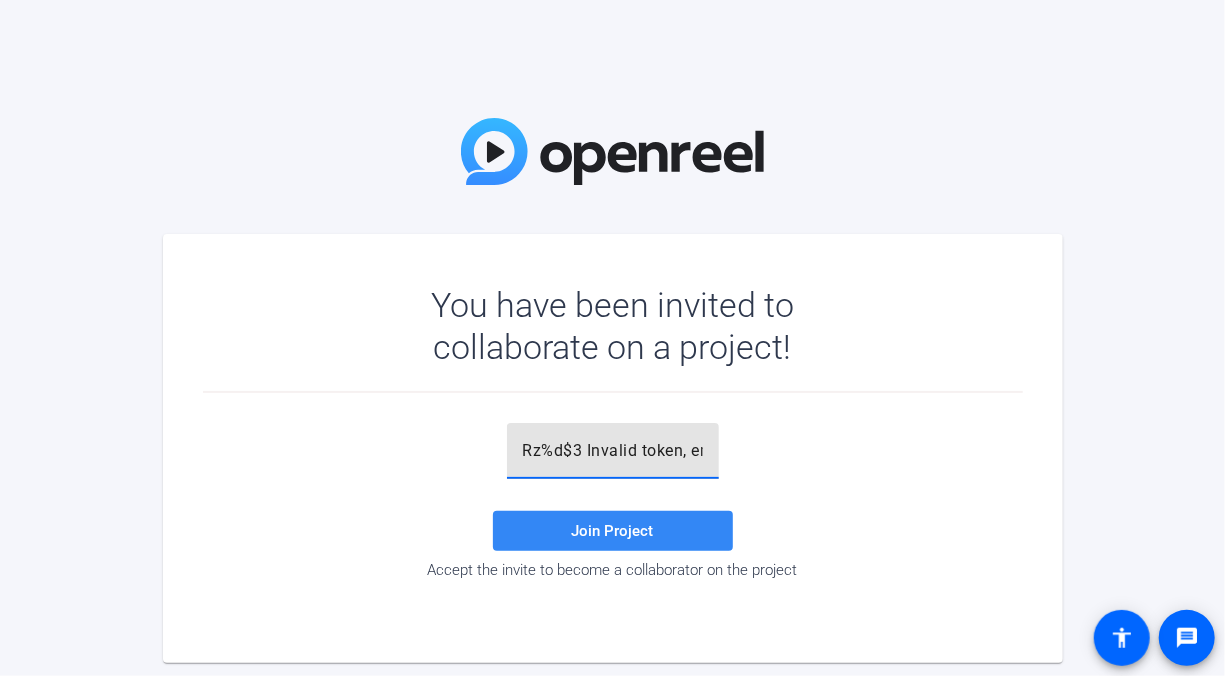 type on "Rz%d$3 Invalid token, email or password Join Project Accept the invite to become a collaborator on the project" 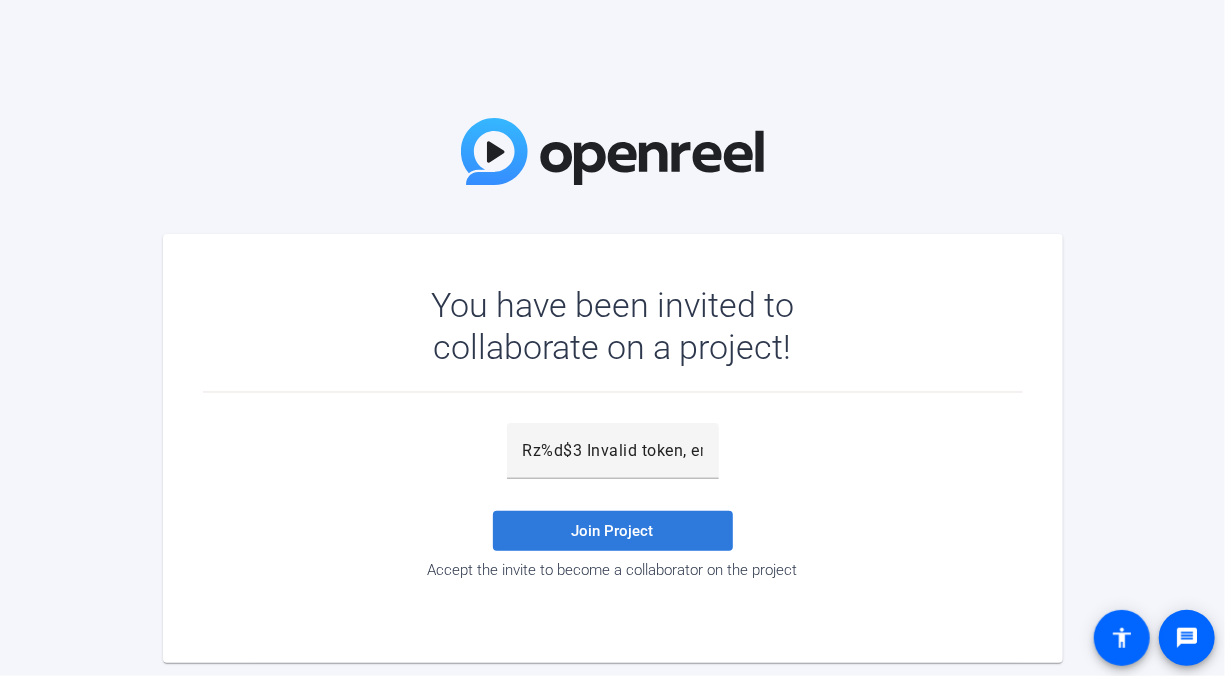 drag, startPoint x: 577, startPoint y: 541, endPoint x: 619, endPoint y: 521, distance: 46.518814 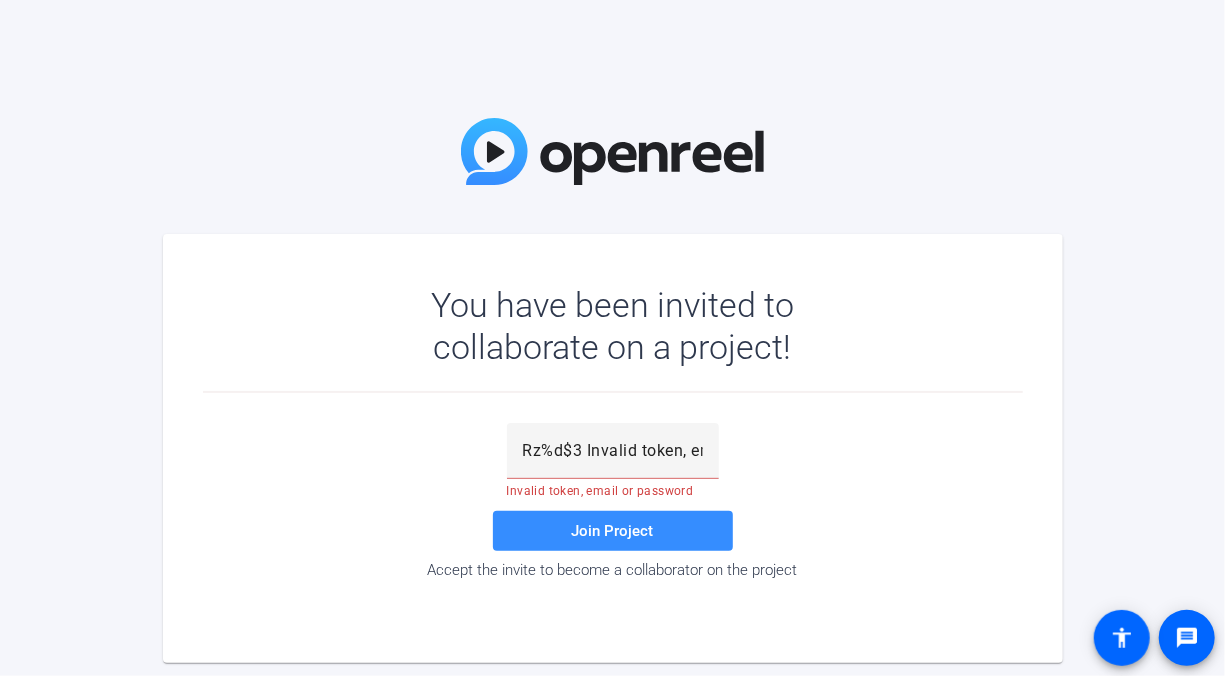 type 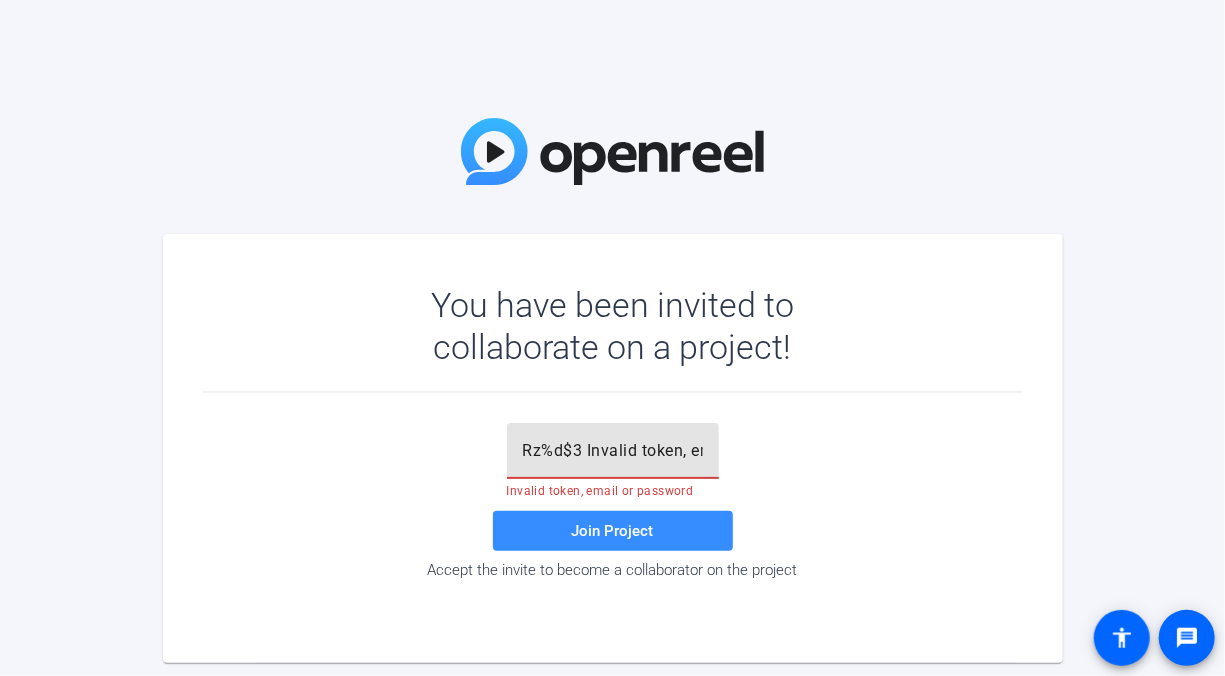 click on "Rz%d$3 Invalid token, email or password Join Project Accept the invite to become a collaborator on the project" at bounding box center [613, 451] 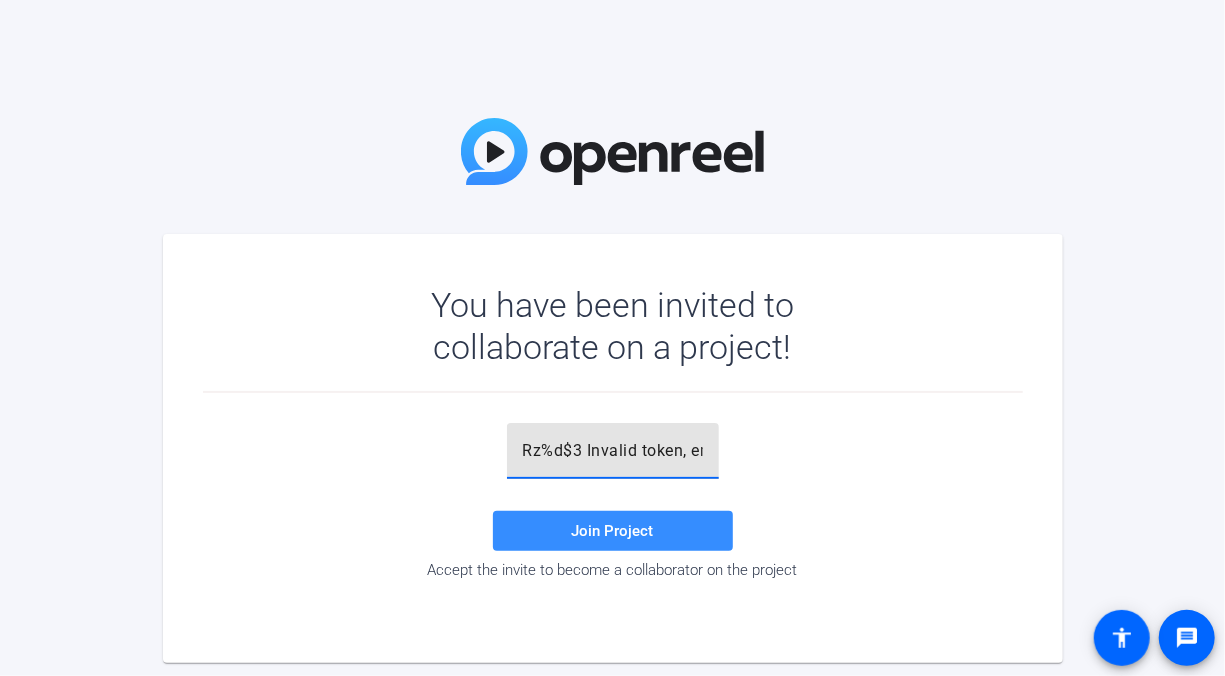 click on "Rz%d$3 Invalid token, email or password Join Project Accept the invite to become a collaborator on the project" at bounding box center (613, 451) 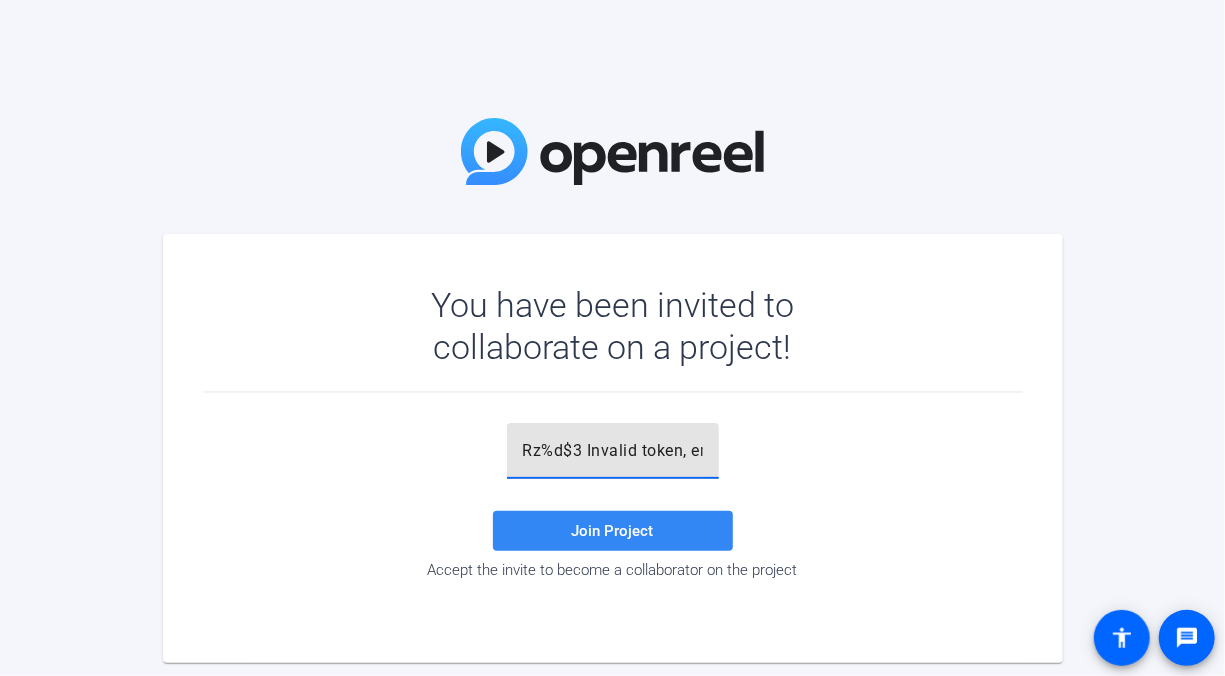 type on "Rz%d$3 Invalid token, email or password Join Project Accept the invite to become a collaborator on the project" 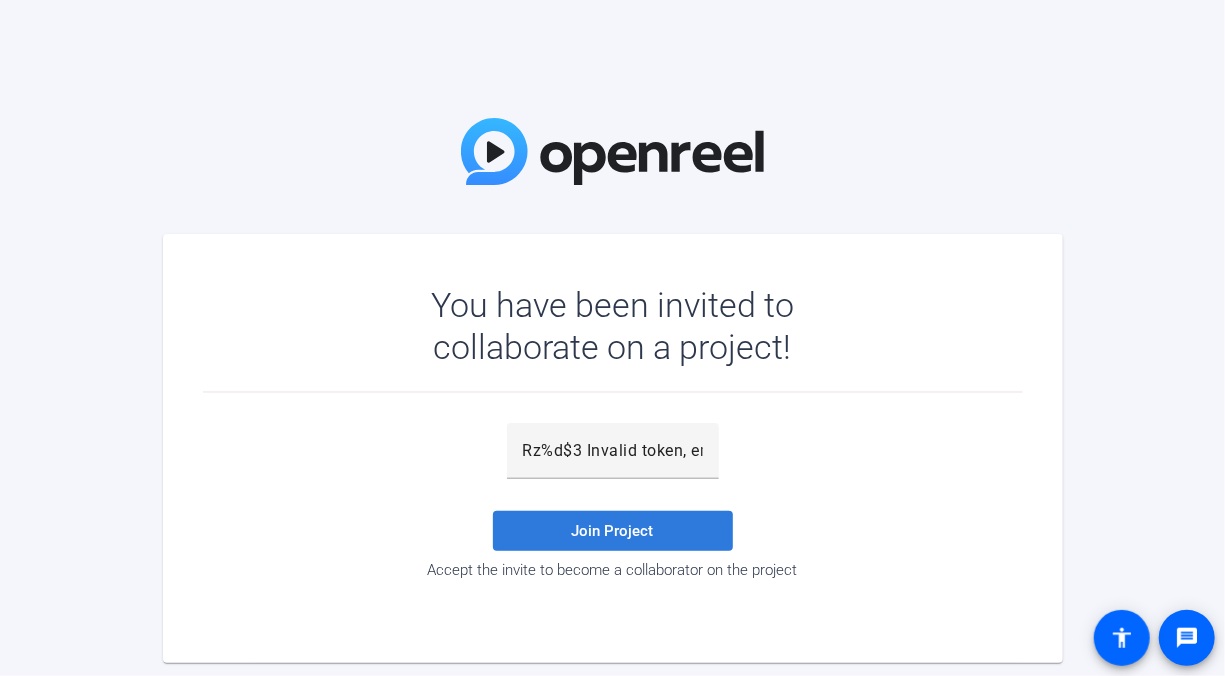 click on "Join Project" 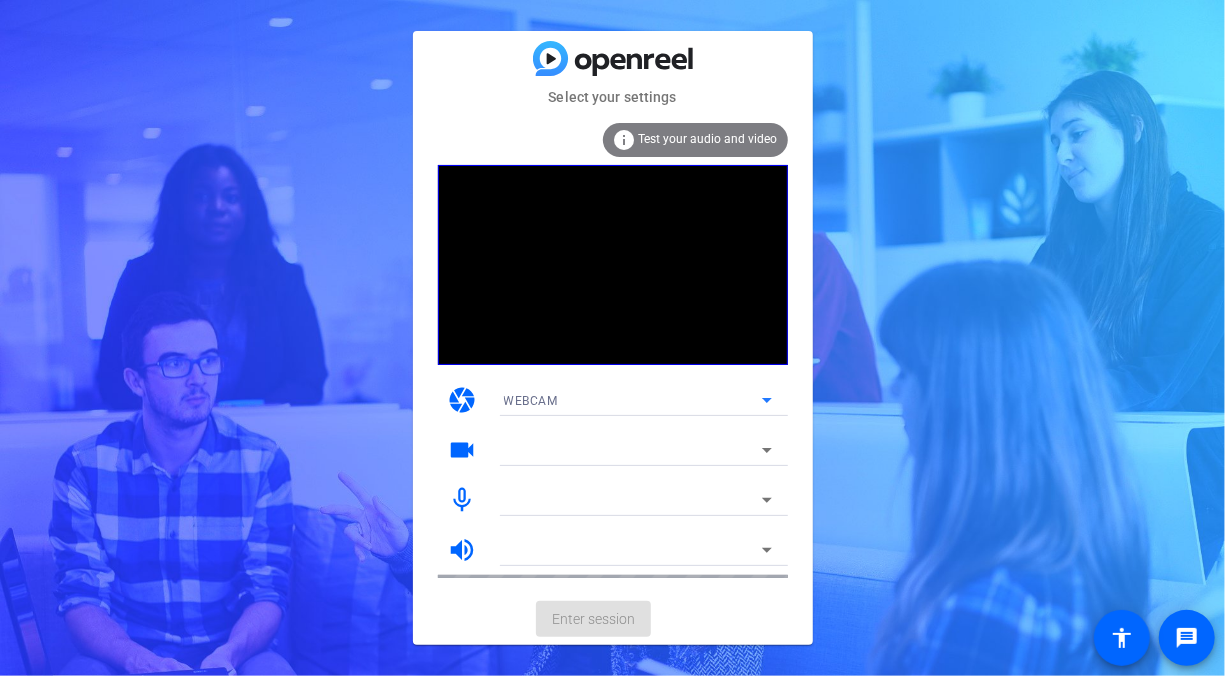 click on "WEBCAM" at bounding box center [633, 400] 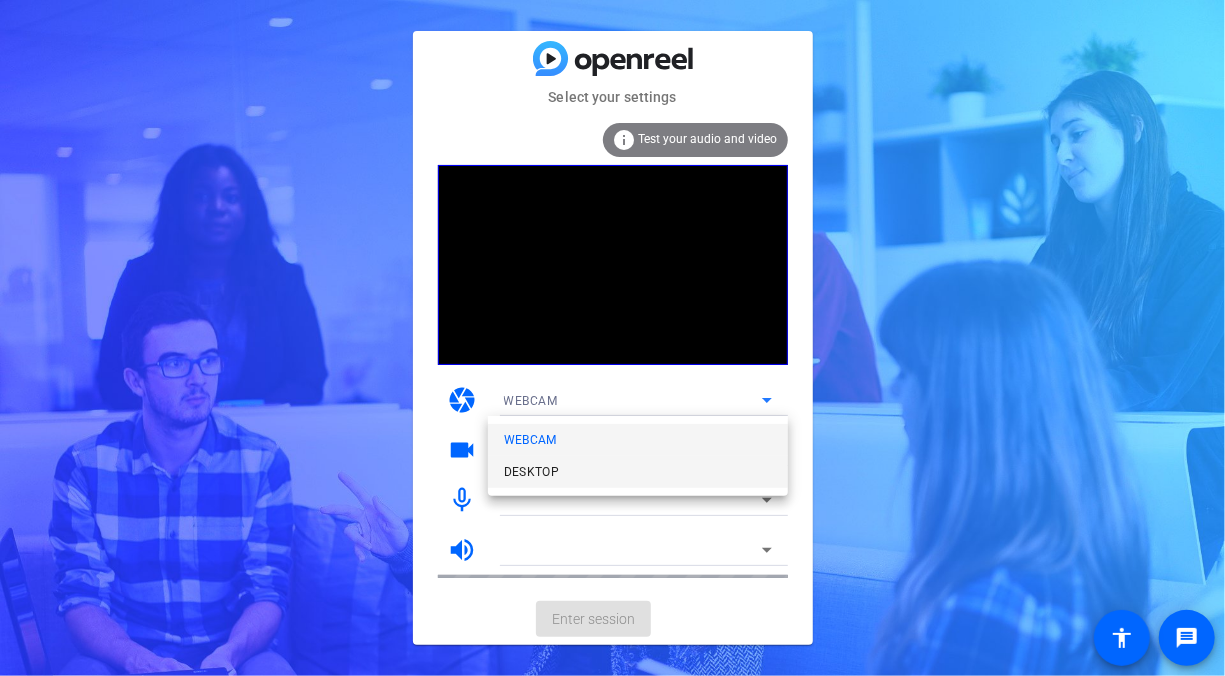 click on "DESKTOP" at bounding box center (532, 472) 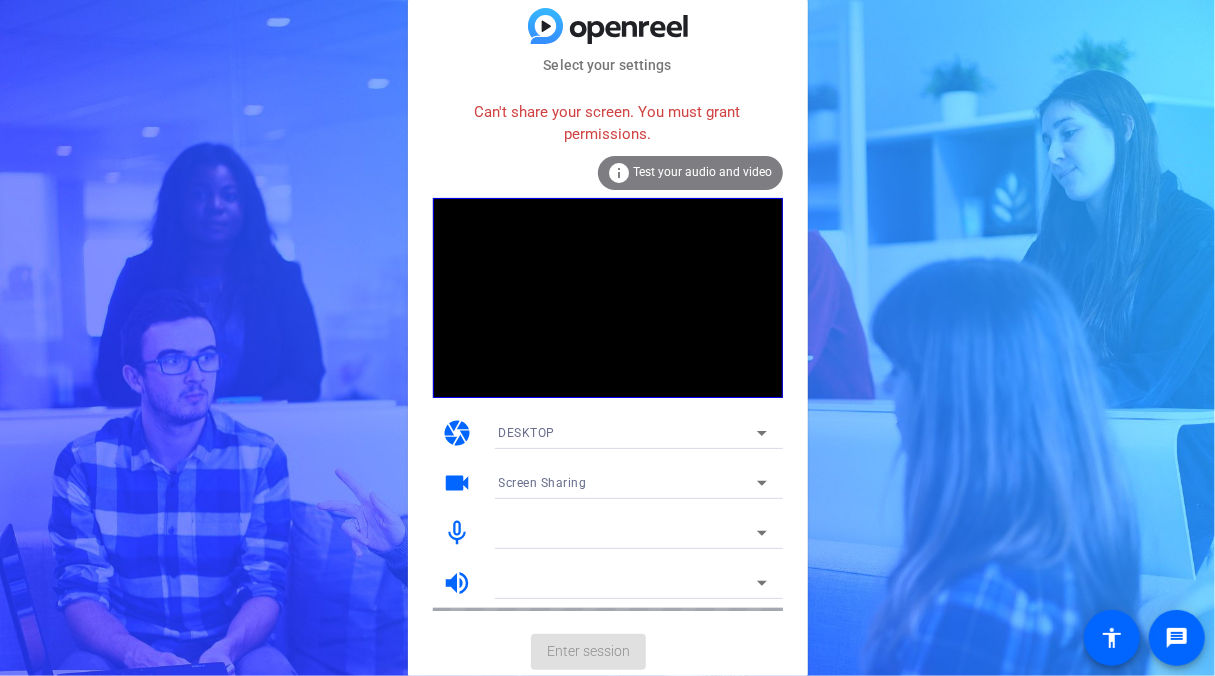 click 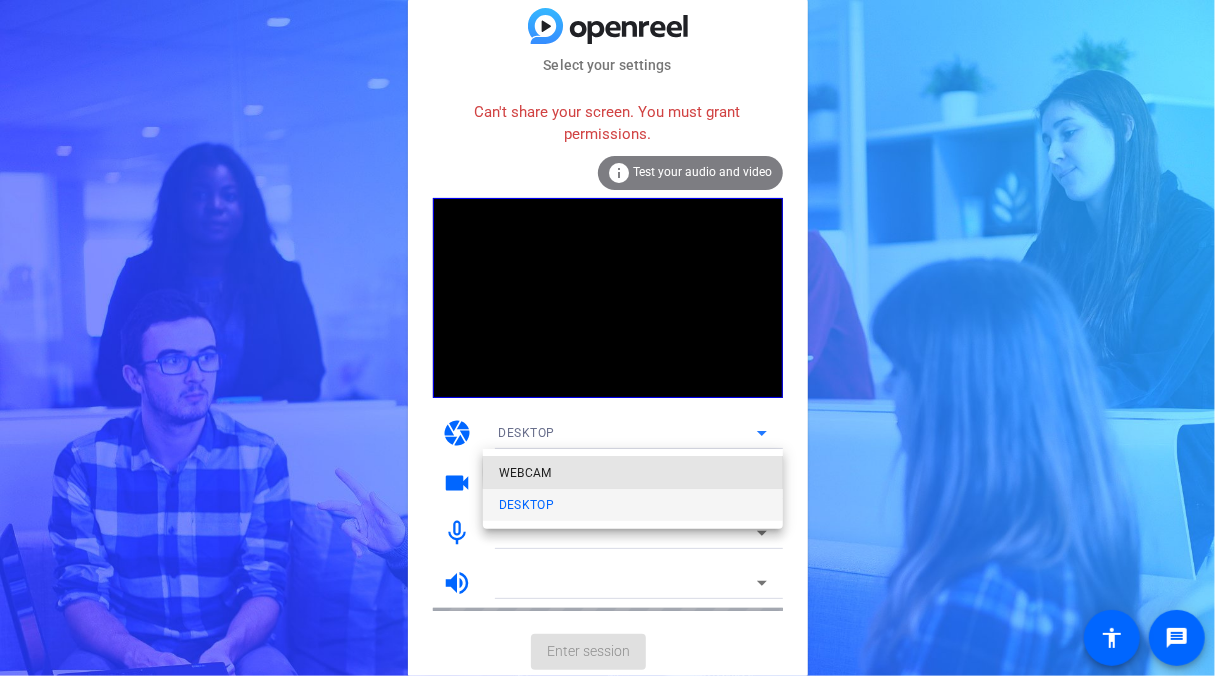 drag, startPoint x: 646, startPoint y: 472, endPoint x: 625, endPoint y: 480, distance: 22.472204 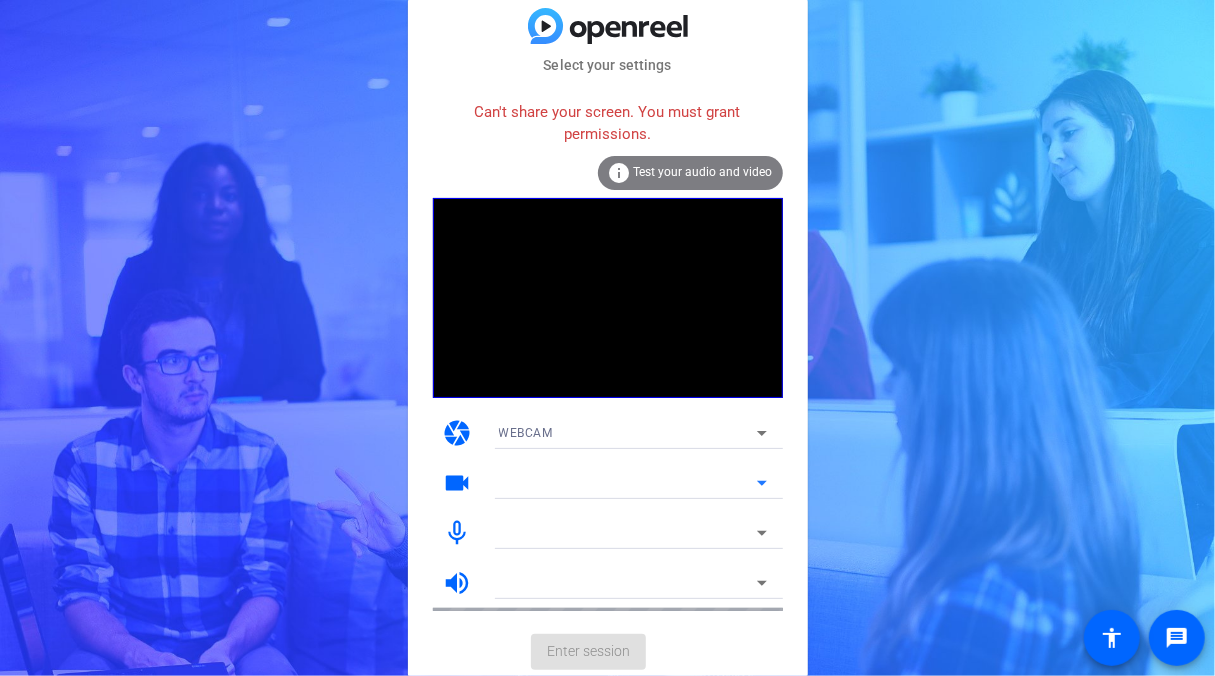 click at bounding box center [628, 483] 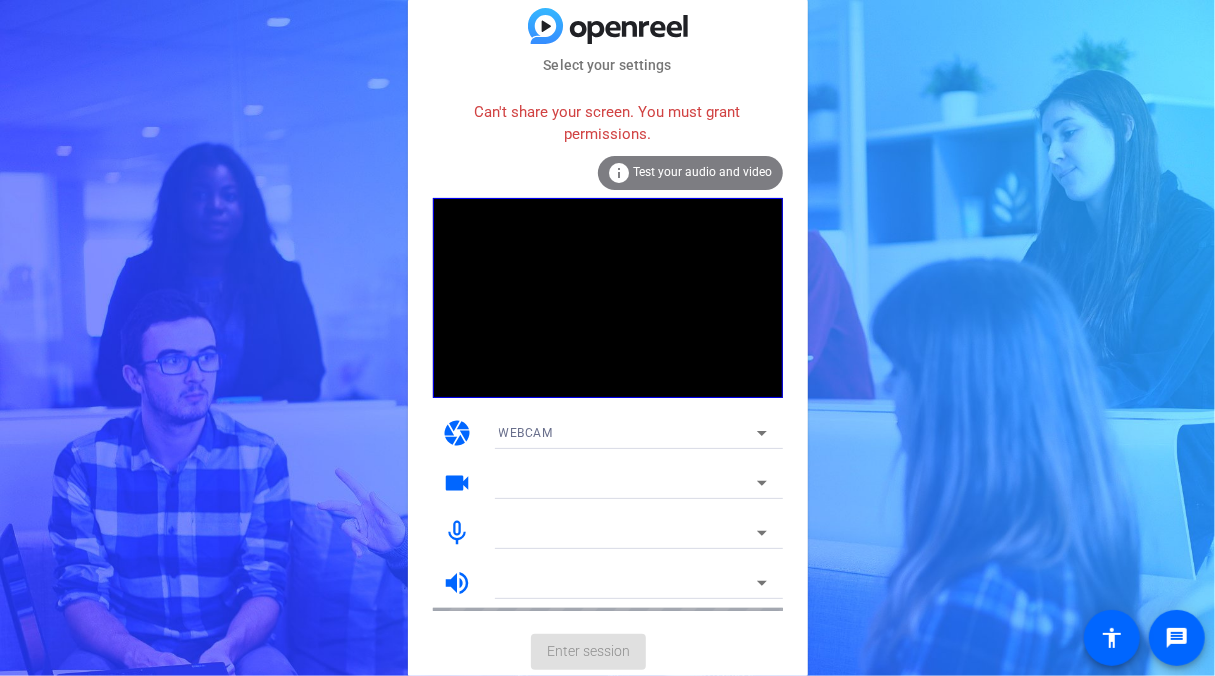 click on "Test your audio and video" 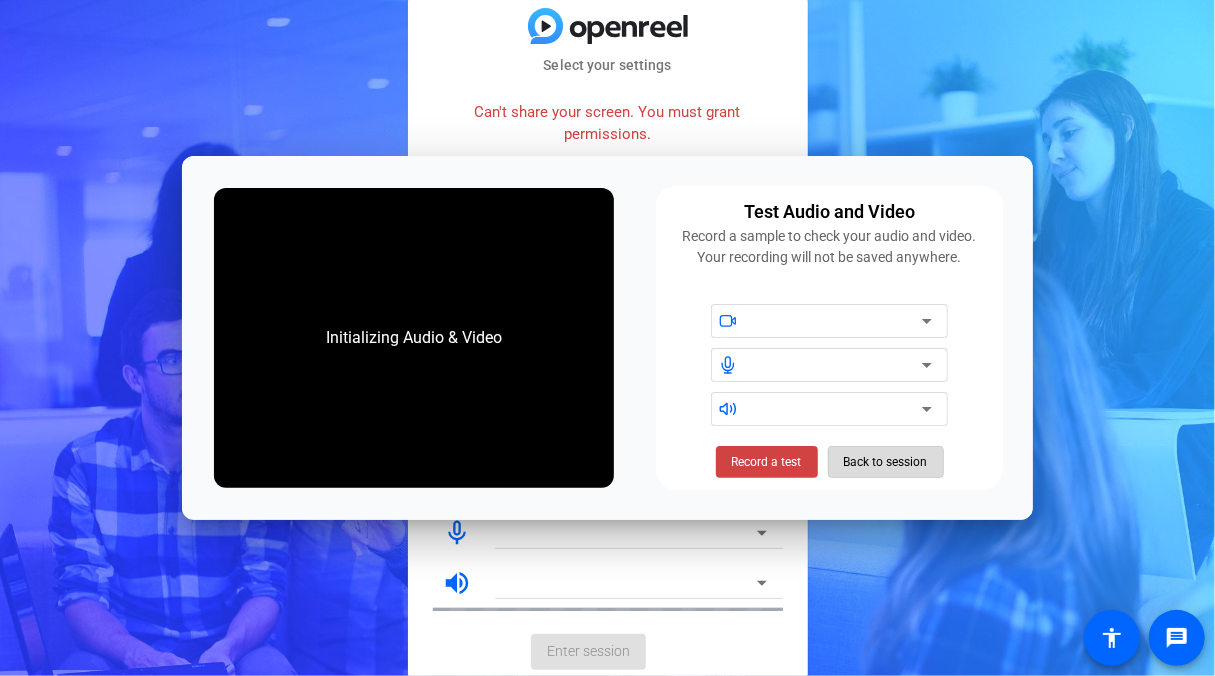 click on "Back to session" at bounding box center (886, 462) 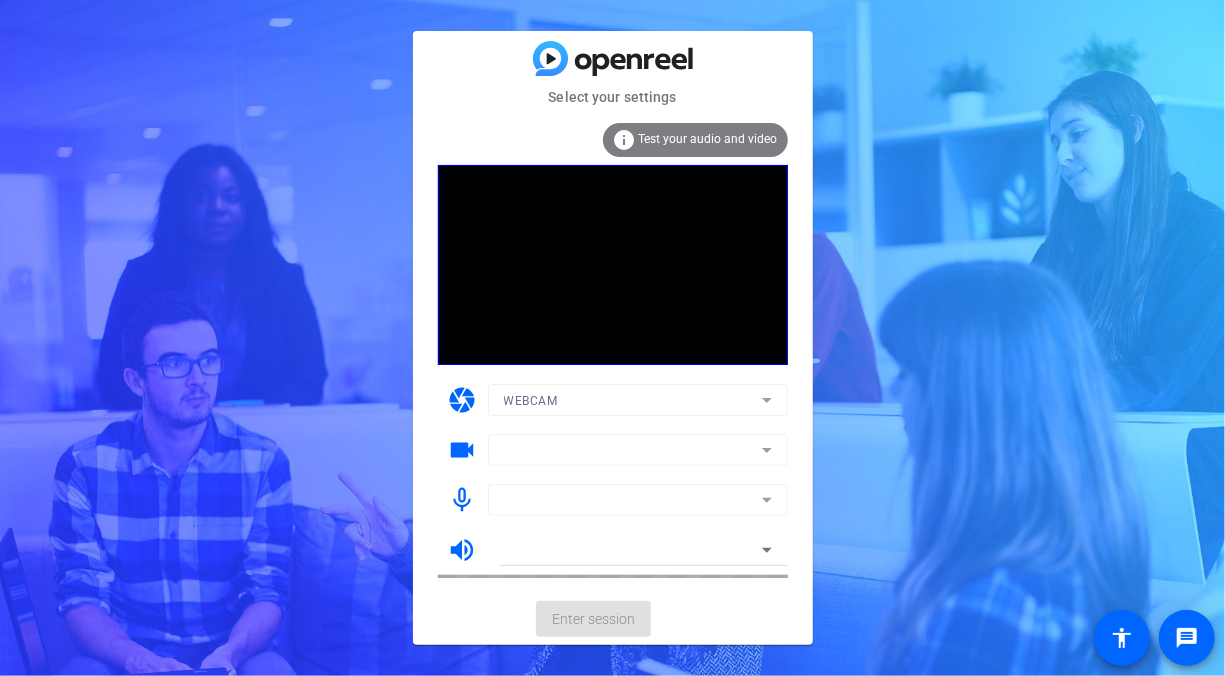 click 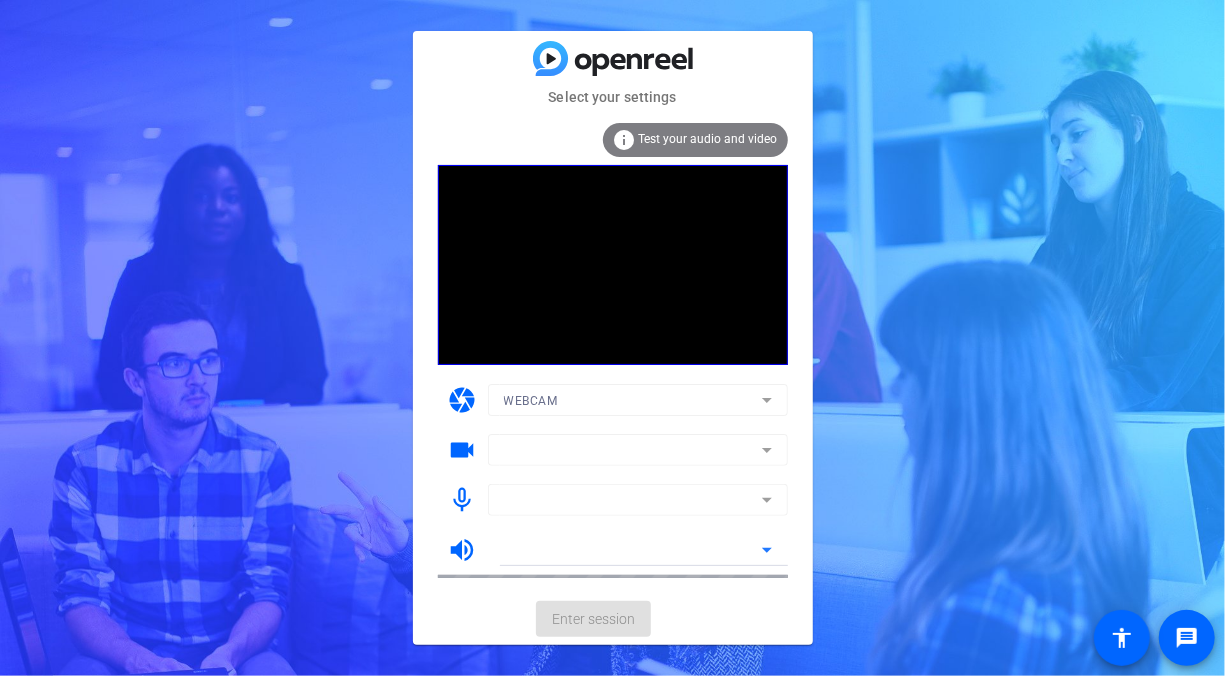 click at bounding box center (633, 550) 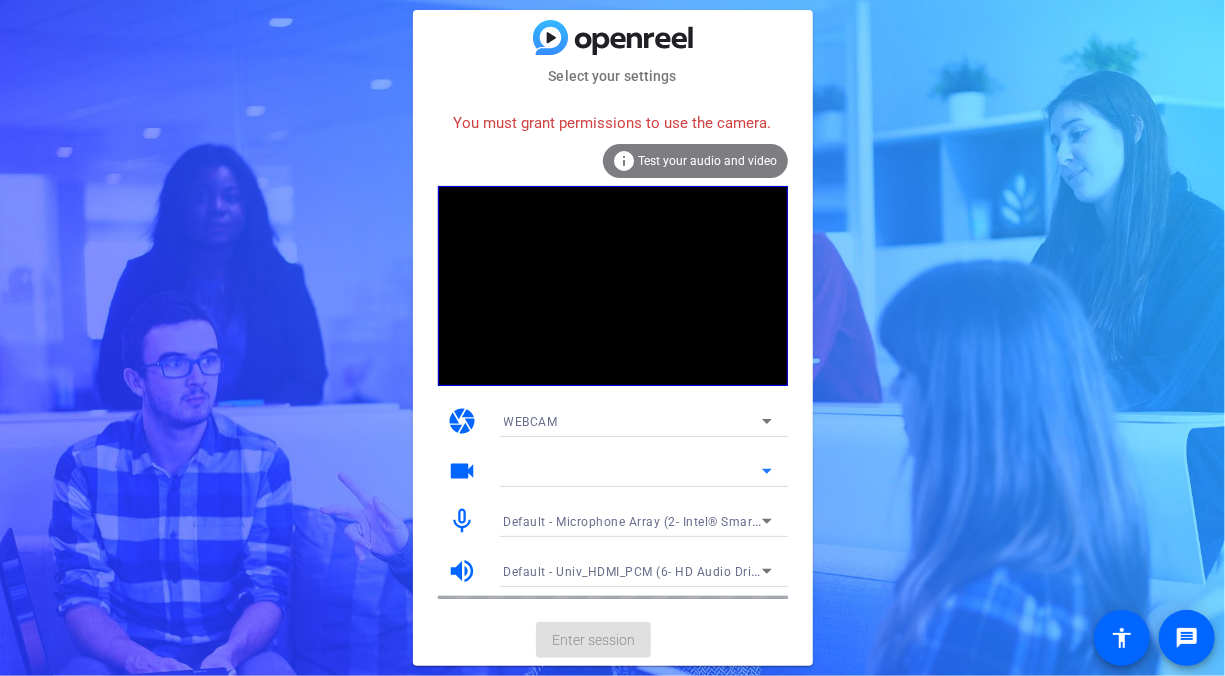 click at bounding box center [638, 471] 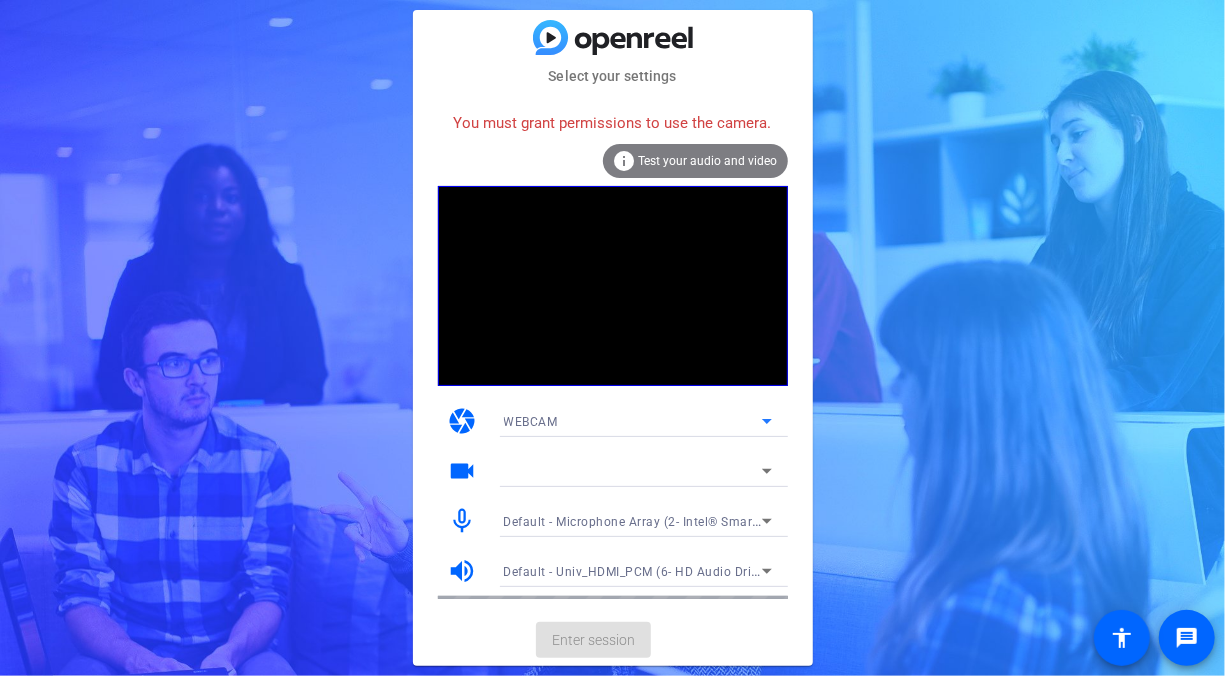 click on "WEBCAM" at bounding box center [633, 421] 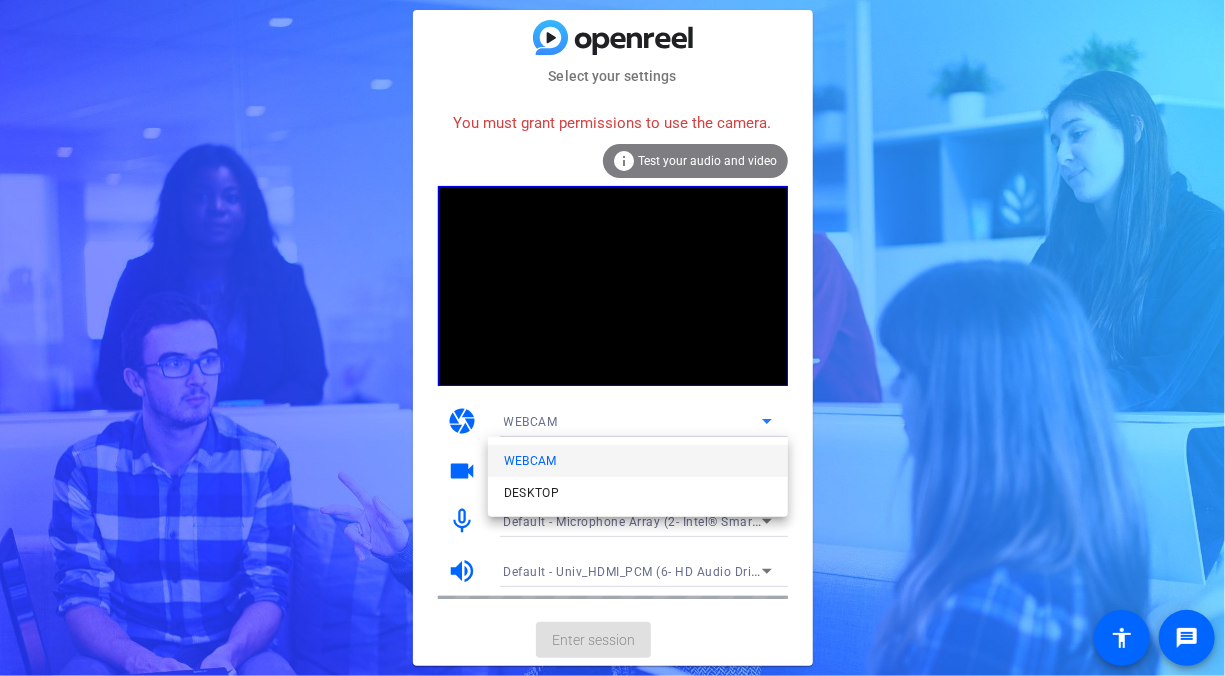 click on "WEBCAM" at bounding box center (638, 461) 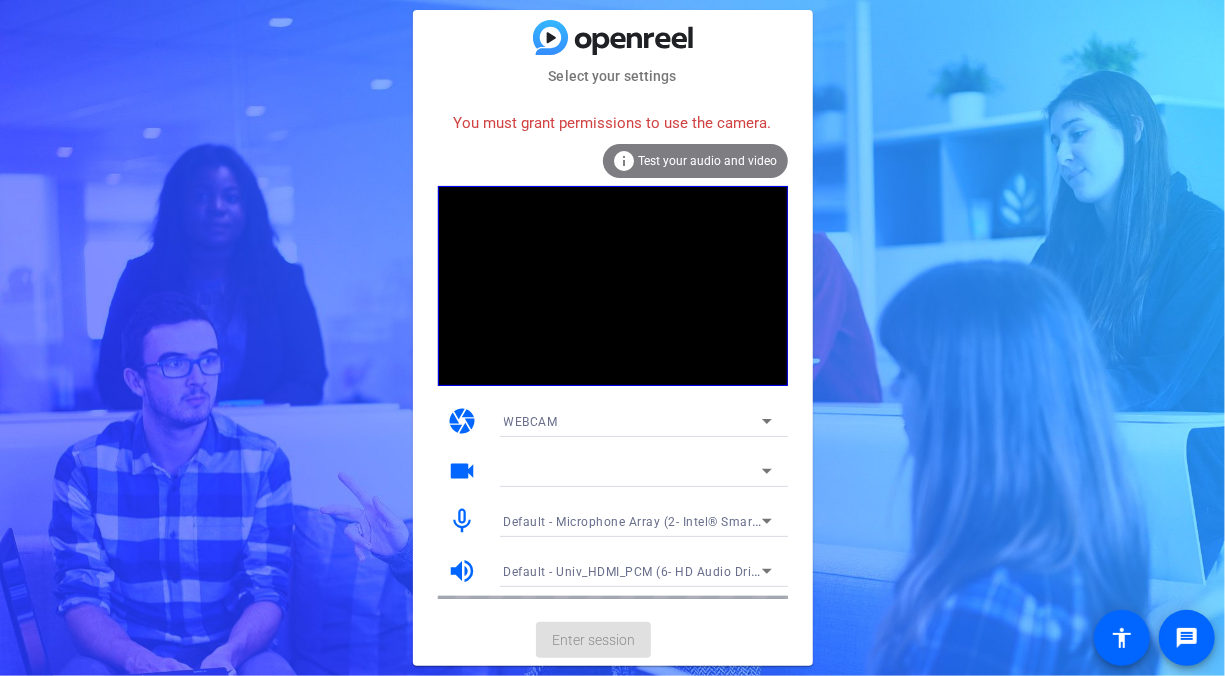 drag, startPoint x: 584, startPoint y: 638, endPoint x: 641, endPoint y: 618, distance: 60.40695 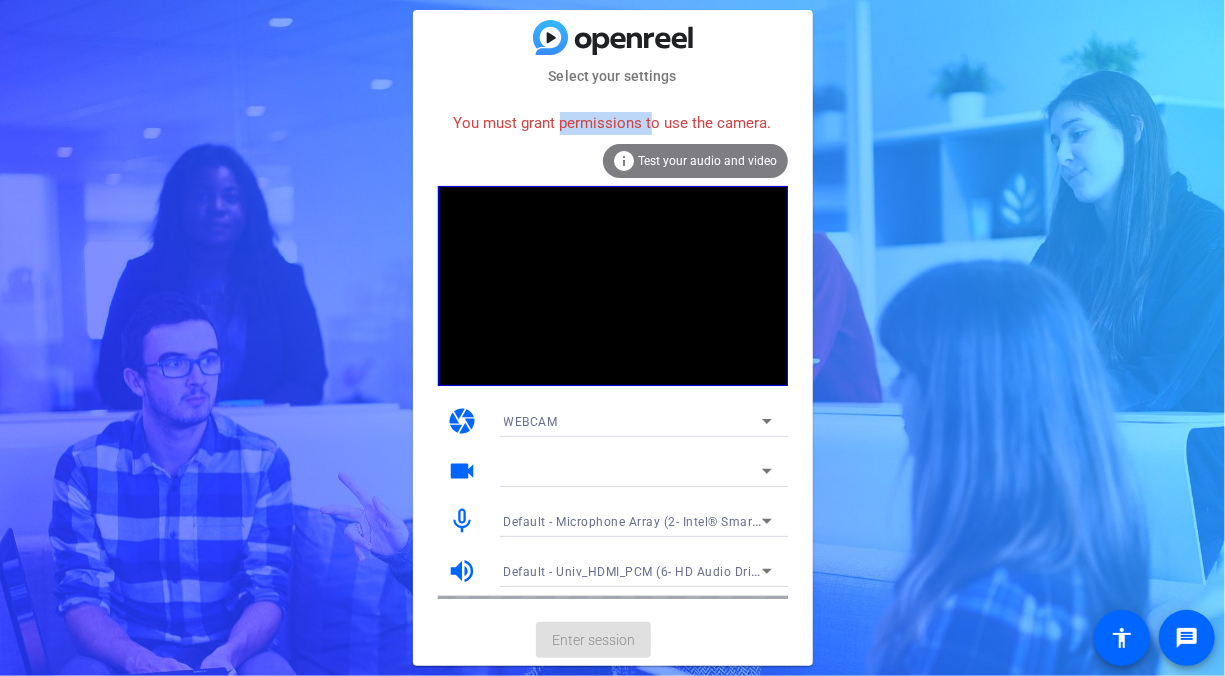 drag, startPoint x: 557, startPoint y: 116, endPoint x: 659, endPoint y: 114, distance: 102.01961 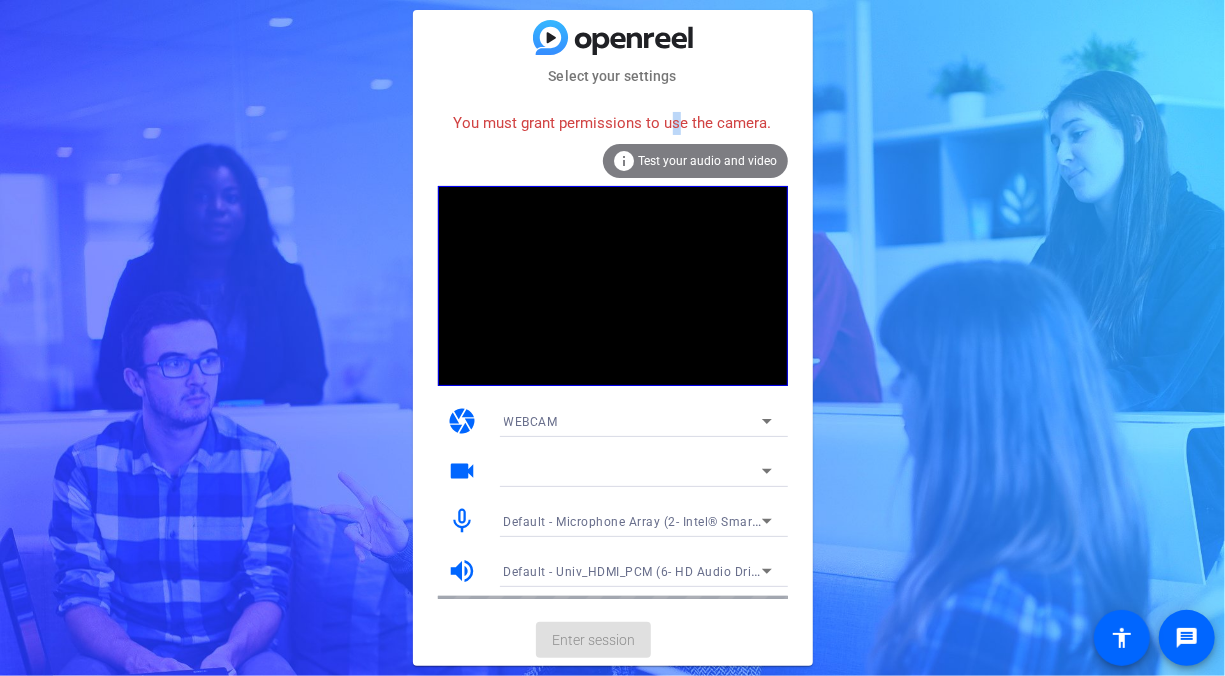 drag, startPoint x: 659, startPoint y: 114, endPoint x: 669, endPoint y: 117, distance: 10.440307 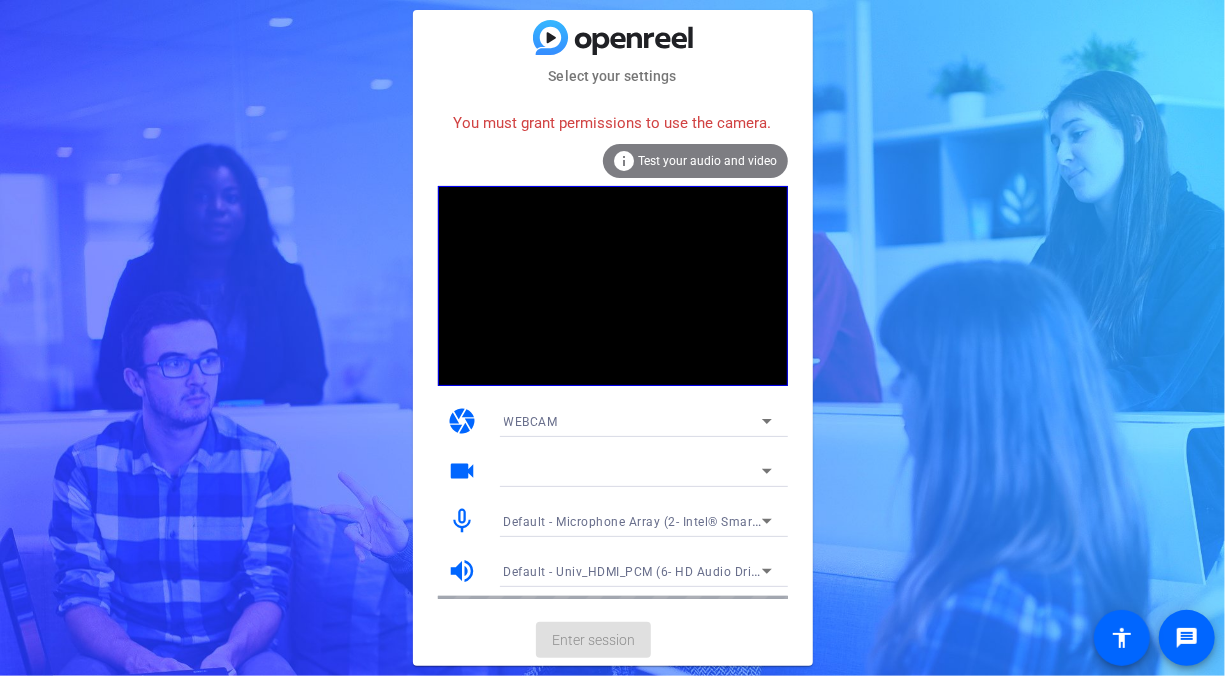 click at bounding box center [633, 471] 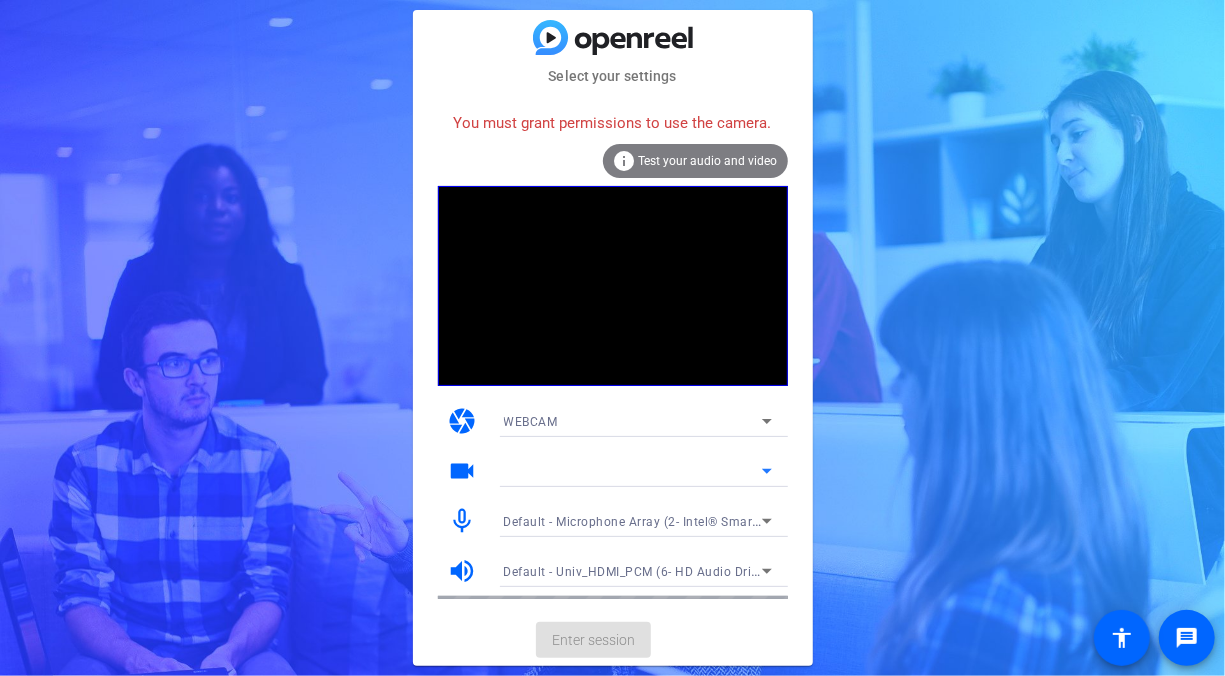 drag, startPoint x: 622, startPoint y: 454, endPoint x: 623, endPoint y: 435, distance: 19.026299 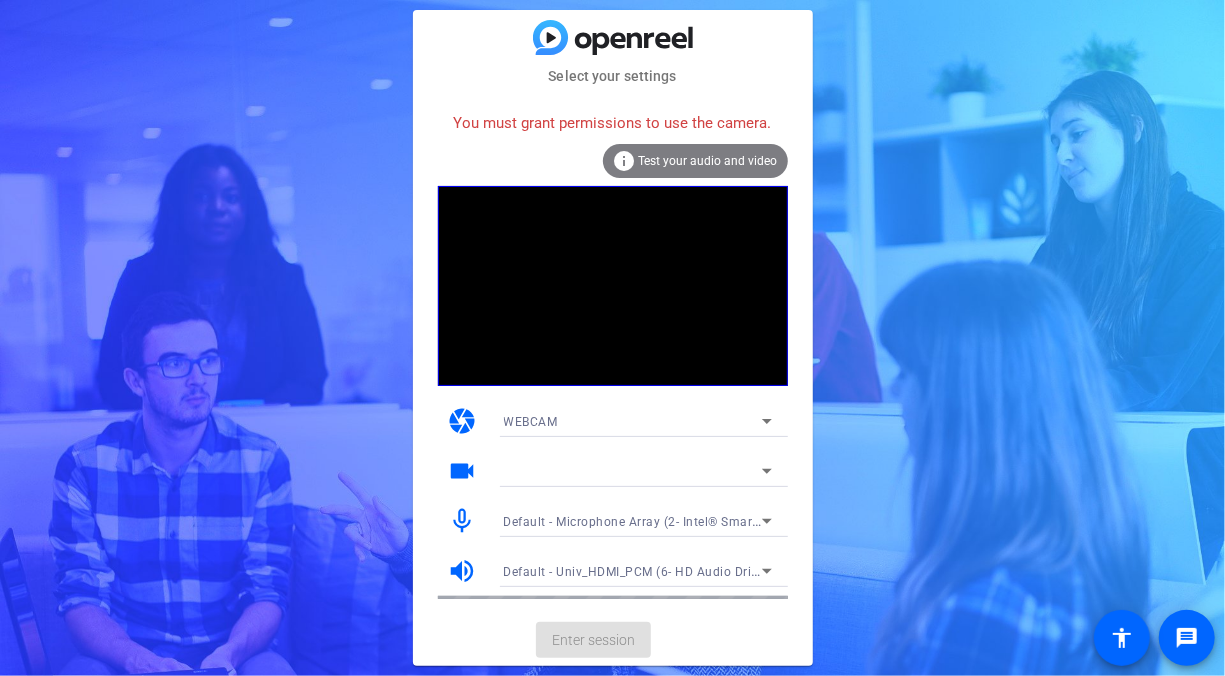 drag, startPoint x: 572, startPoint y: 660, endPoint x: 578, endPoint y: 644, distance: 17.088007 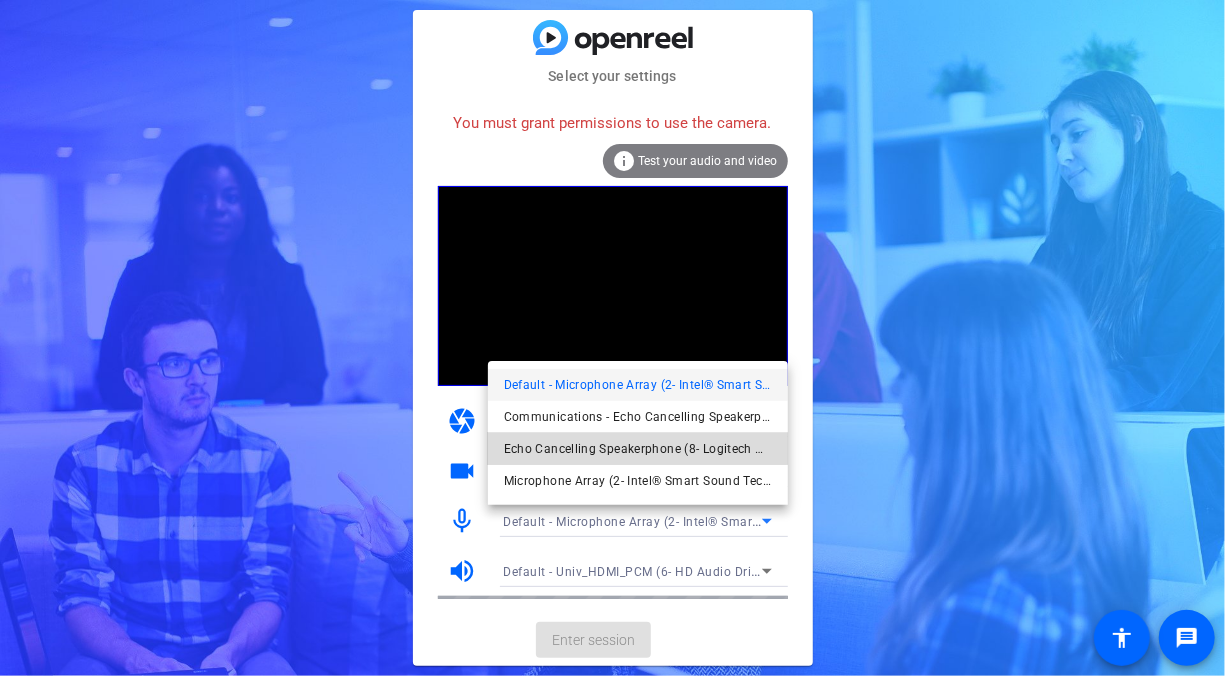 click on "Echo Cancelling Speakerphone (8- Logitech MeetUp Speakerphone)" at bounding box center (638, 449) 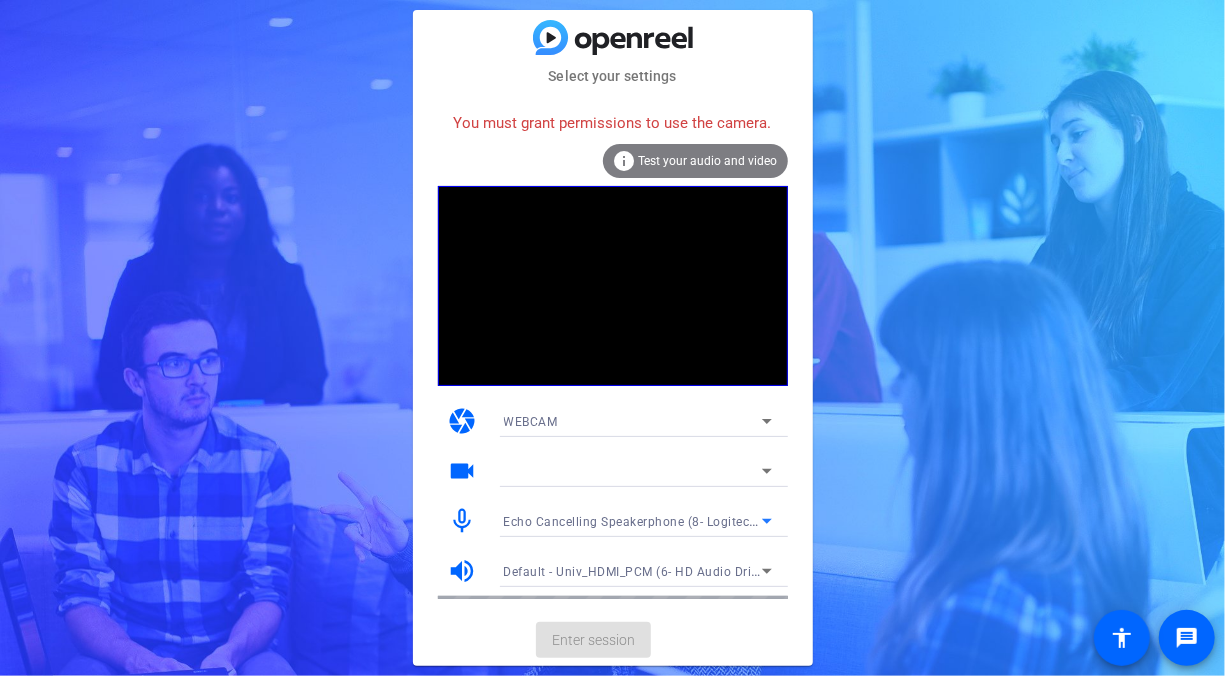 click on "Default - Univ_HDMI_PCM (6- HD Audio Driver for Display Audio)" at bounding box center (633, 571) 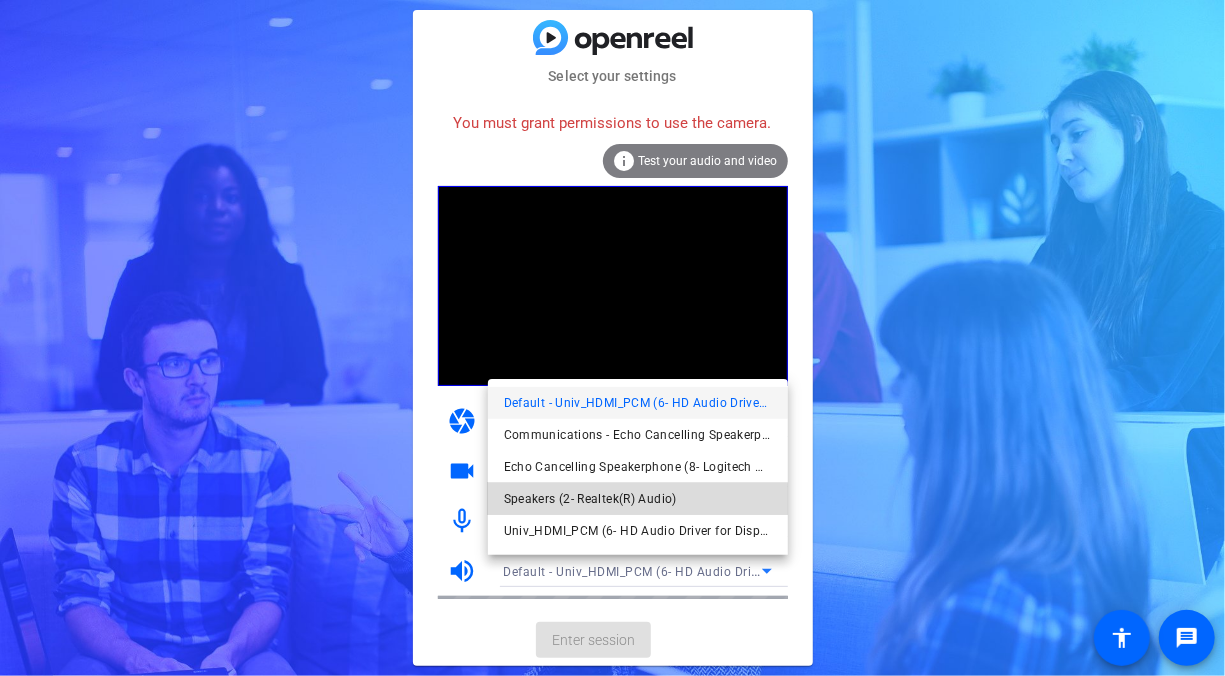 click on "Speakers (2- Realtek(R) Audio)" at bounding box center [590, 499] 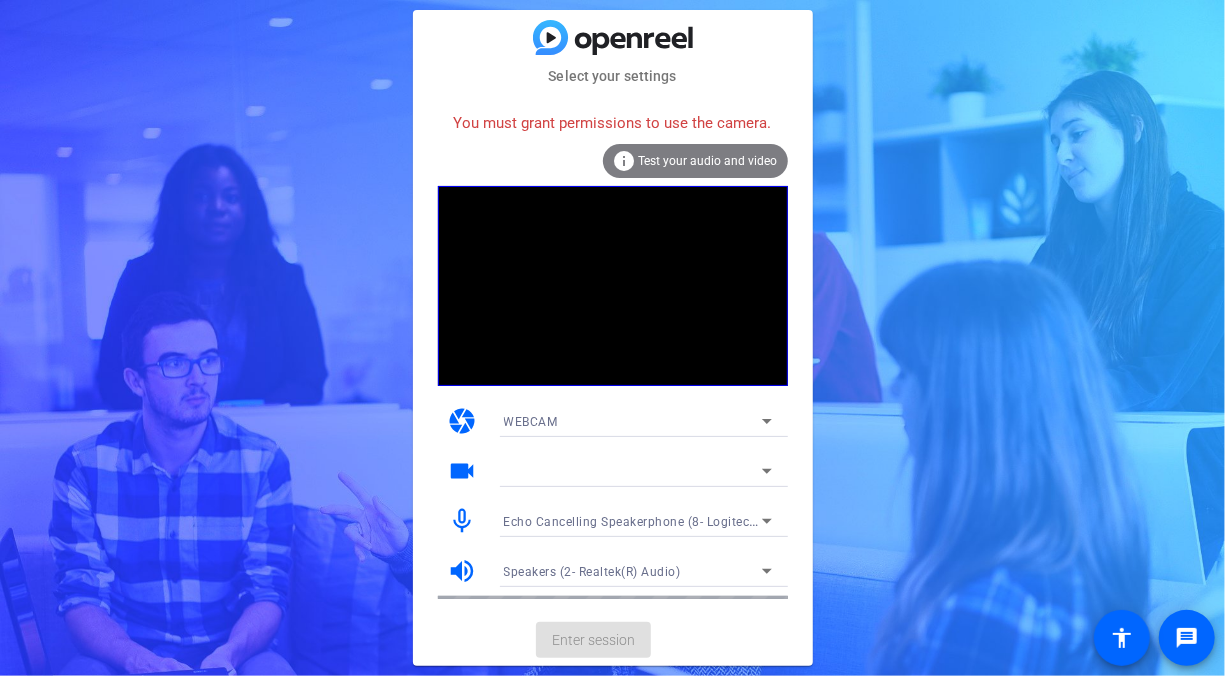 click on "Enter session" 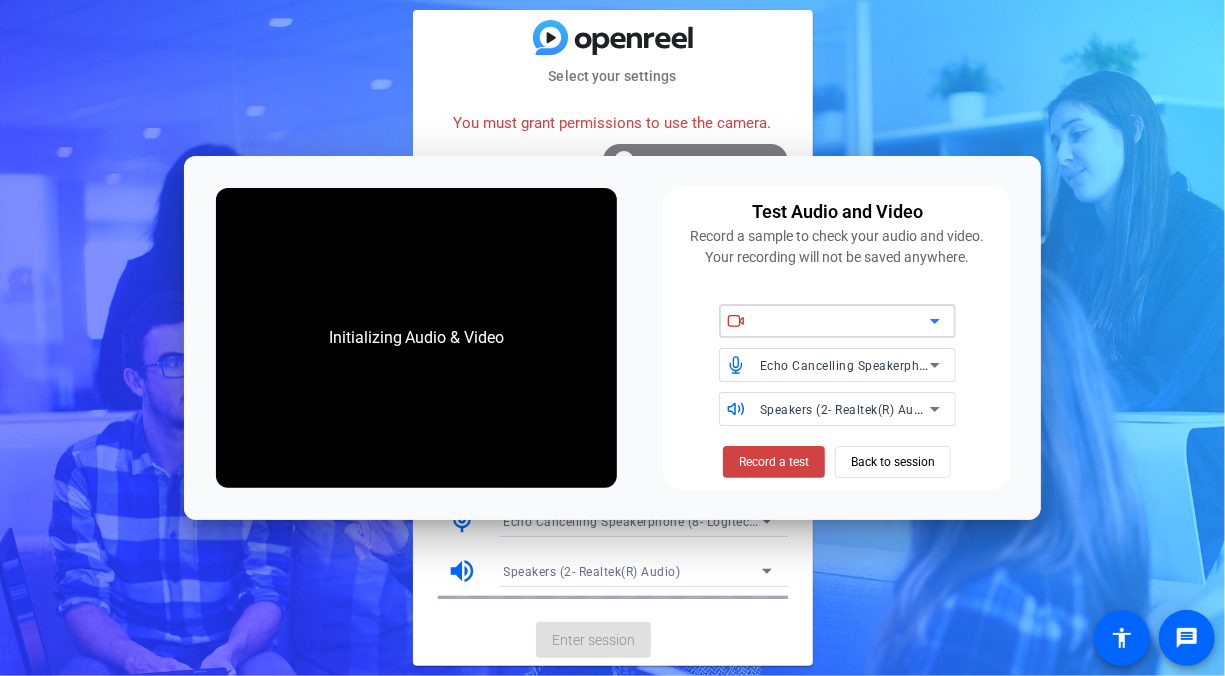 click at bounding box center (845, 321) 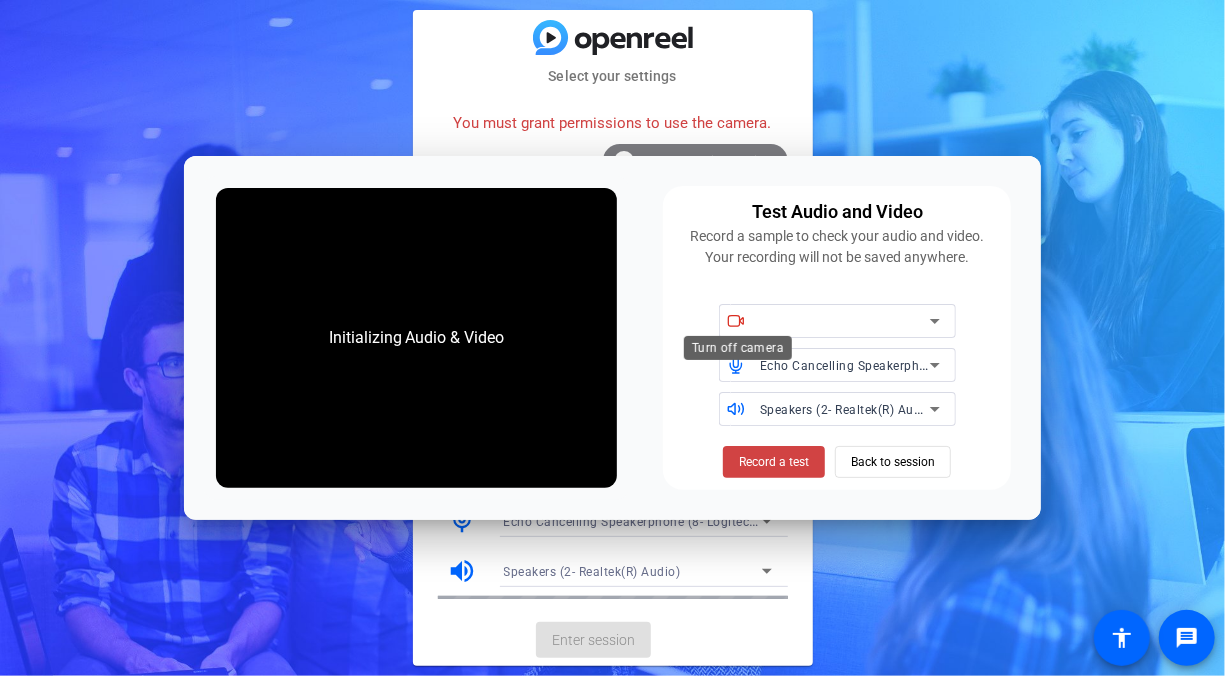 drag, startPoint x: 736, startPoint y: 322, endPoint x: 632, endPoint y: 323, distance: 104.00481 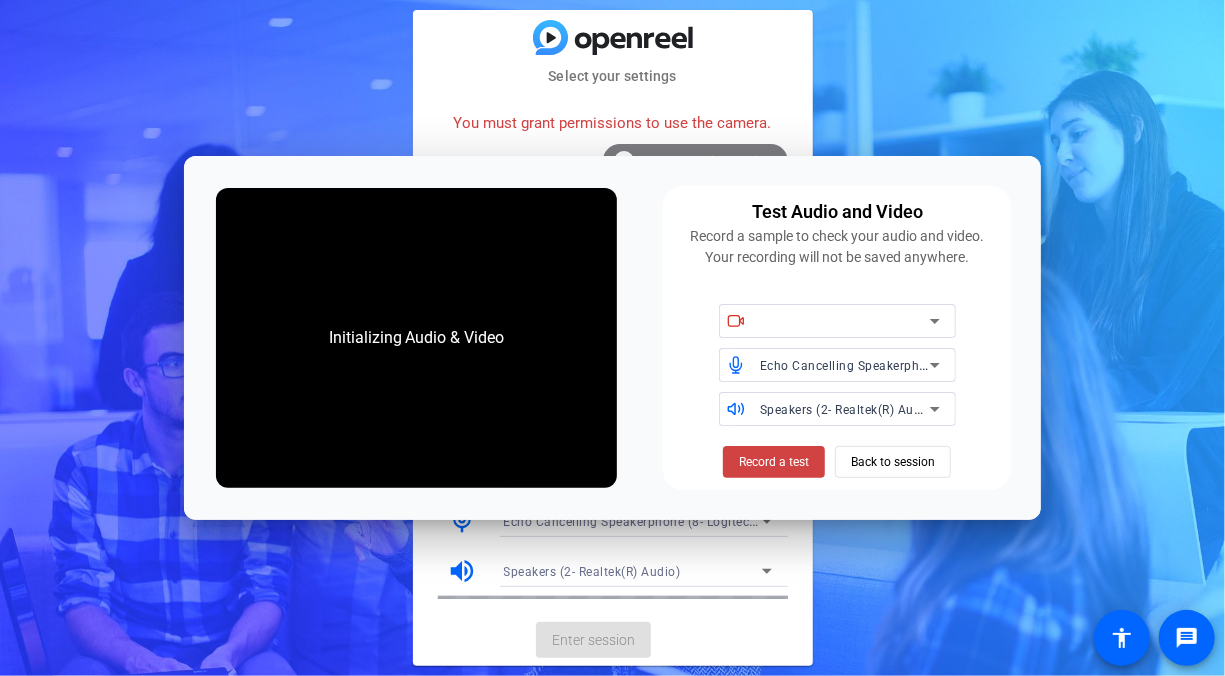 click on "Initializing Audio & Video" at bounding box center (417, 338) 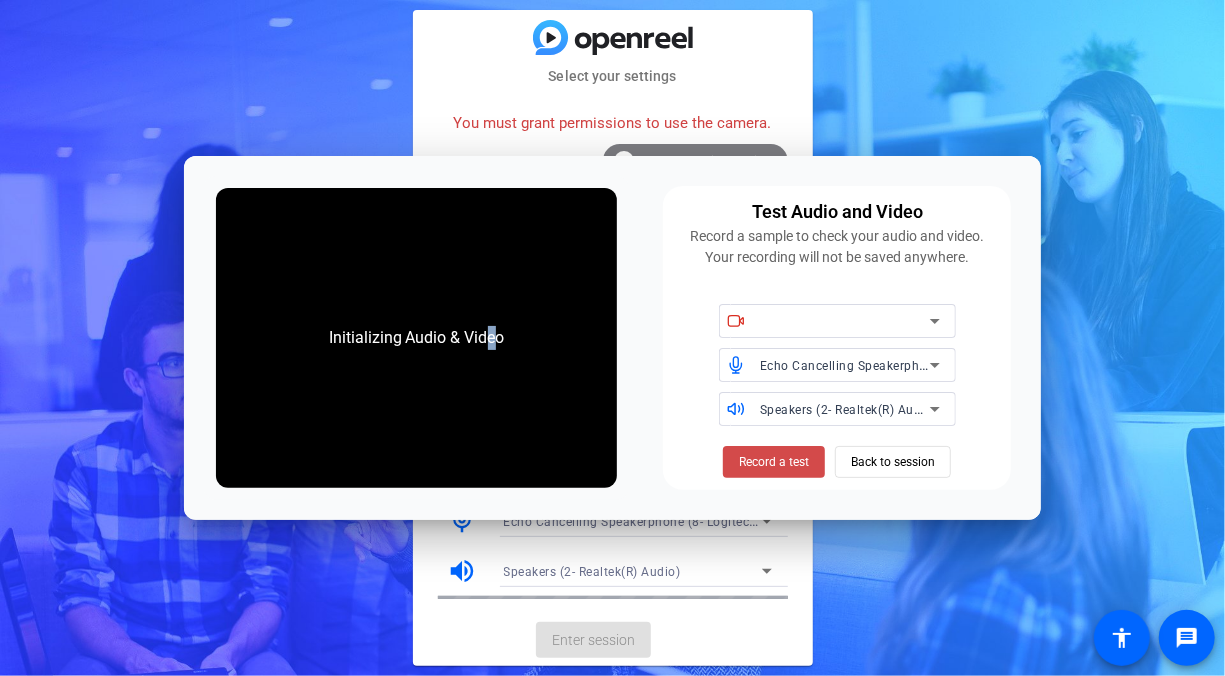 click on "Record a test" at bounding box center [774, 462] 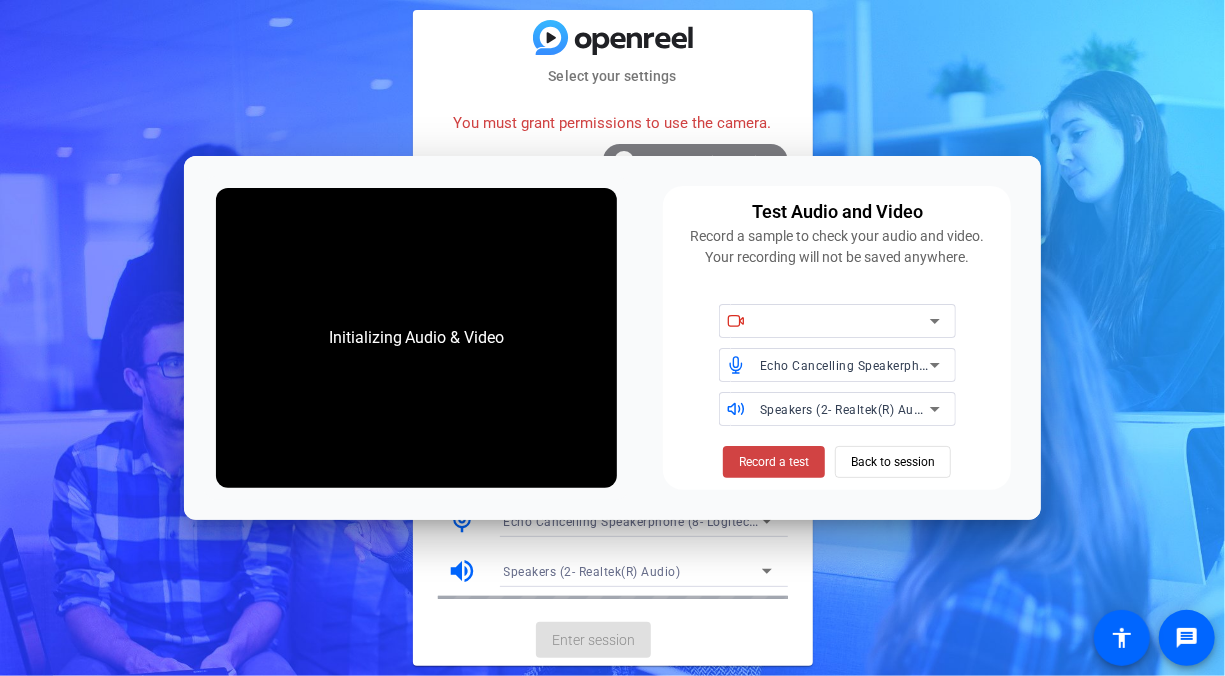 click on "Echo Cancelling Speakerphone (8- Logitech MeetUp Speakerphone)" at bounding box center (956, 365) 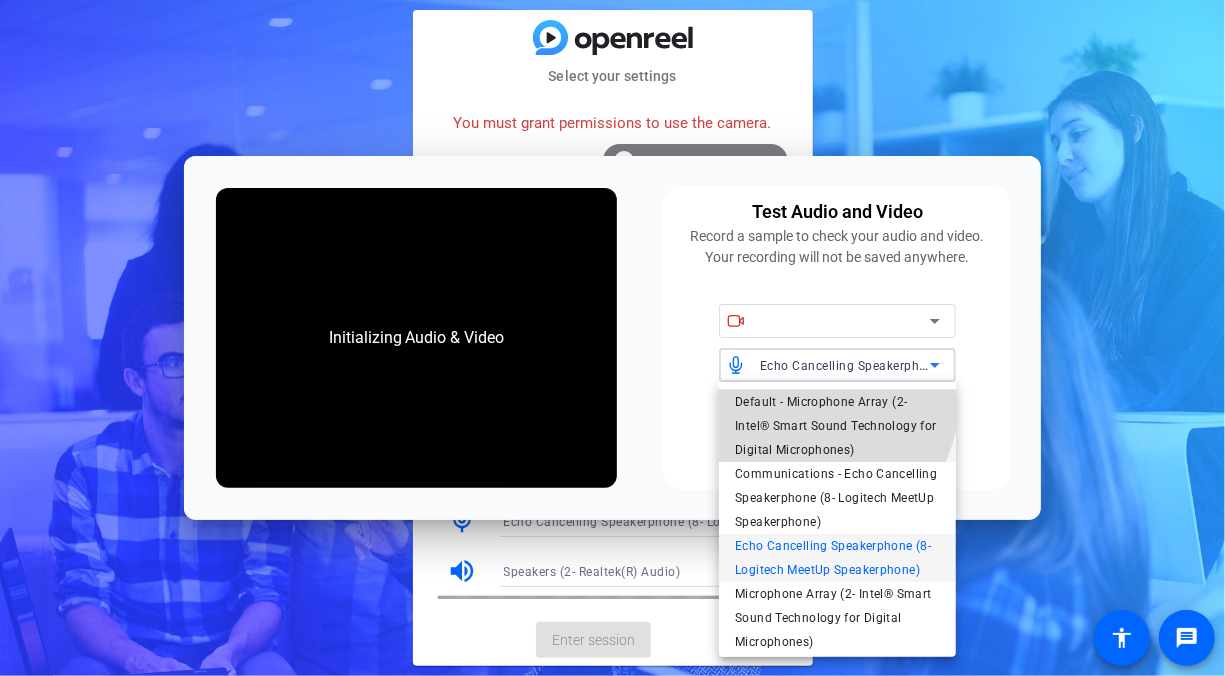 click on "Default - Microphone Array (2- Intel® Smart Sound Technology for Digital Microphones)" at bounding box center (837, 426) 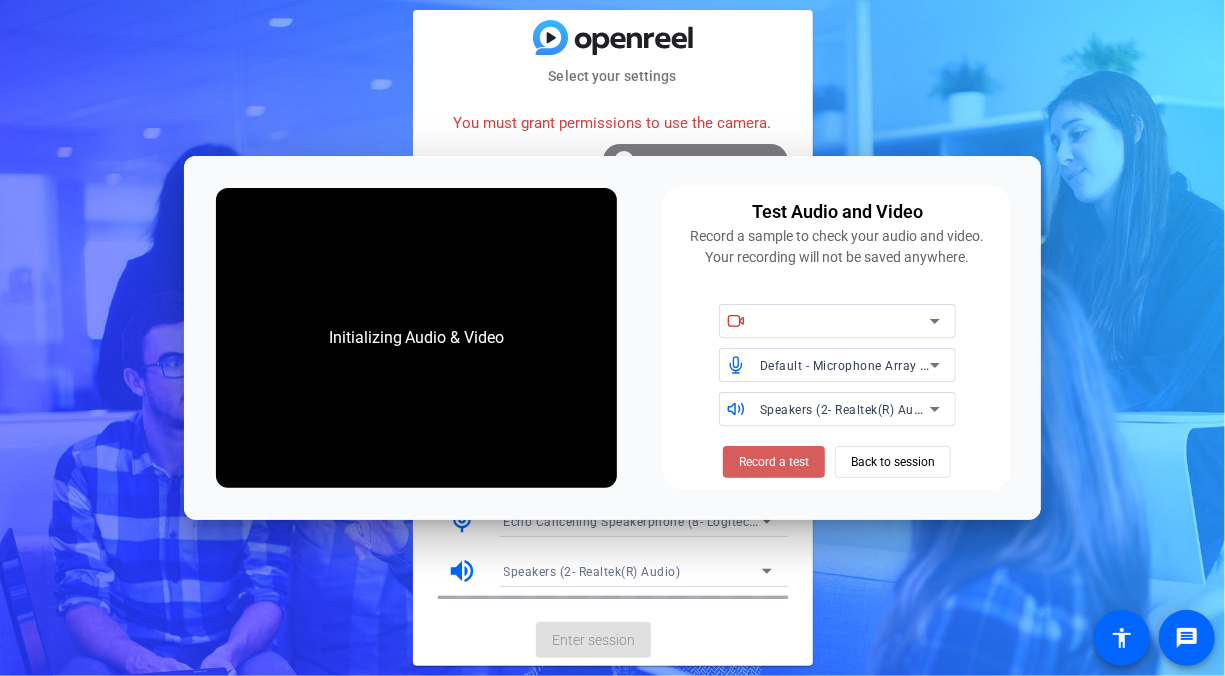 click at bounding box center [774, 462] 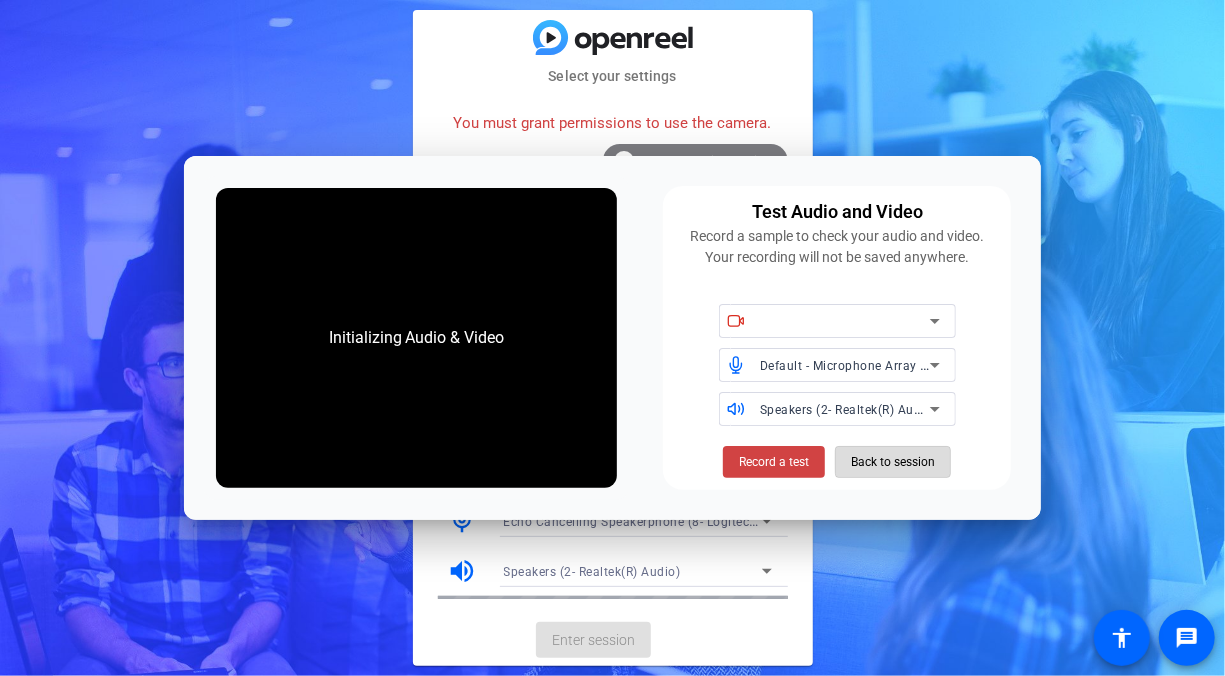 click on "Back to session" at bounding box center [893, 462] 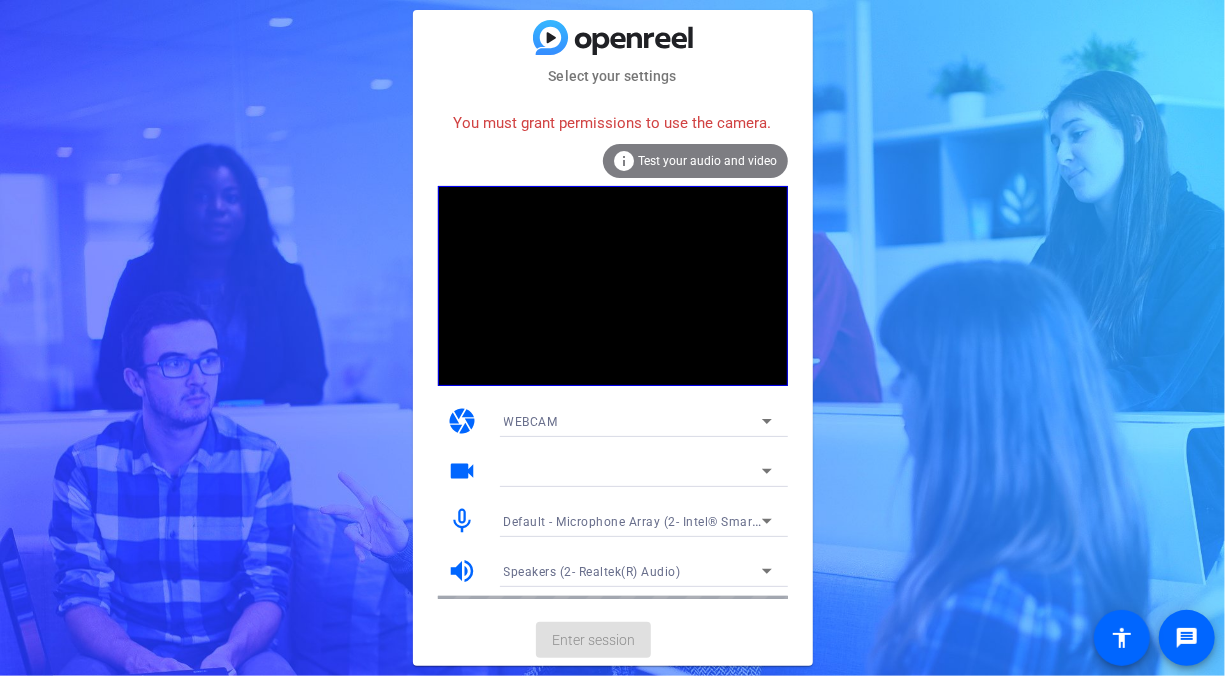 click on "Select your settings   You must grant permissions to use the camera.  info Test your audio and video camera WEBCAM videocam mic_none Default - Microphone Array (2- Intel® Smart Sound Technology for Digital Microphones) volume_up Speakers (2- Realtek(R) Audio)  Enter session" 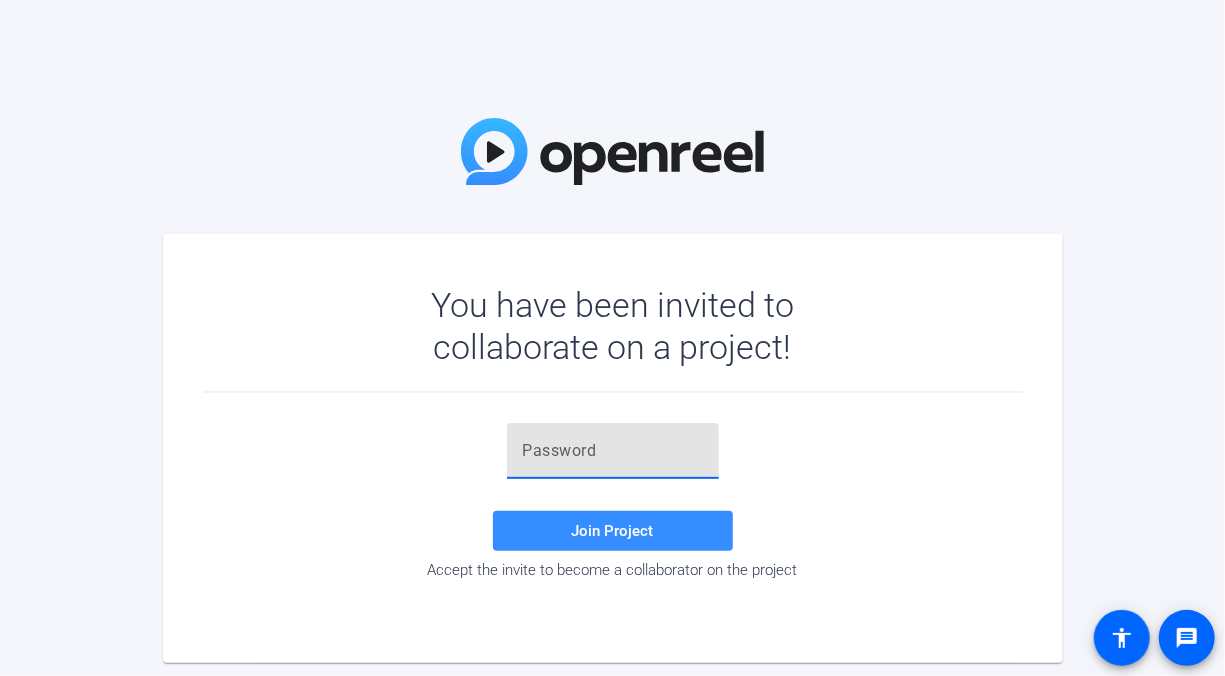 click at bounding box center (613, 451) 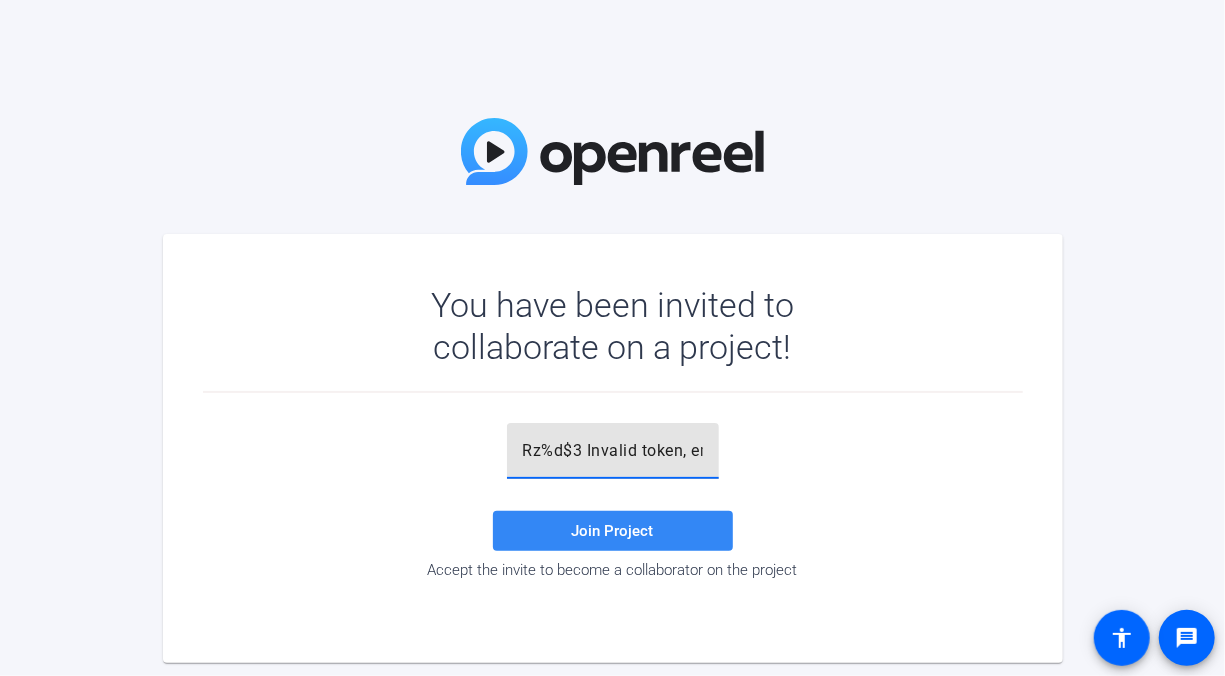 click 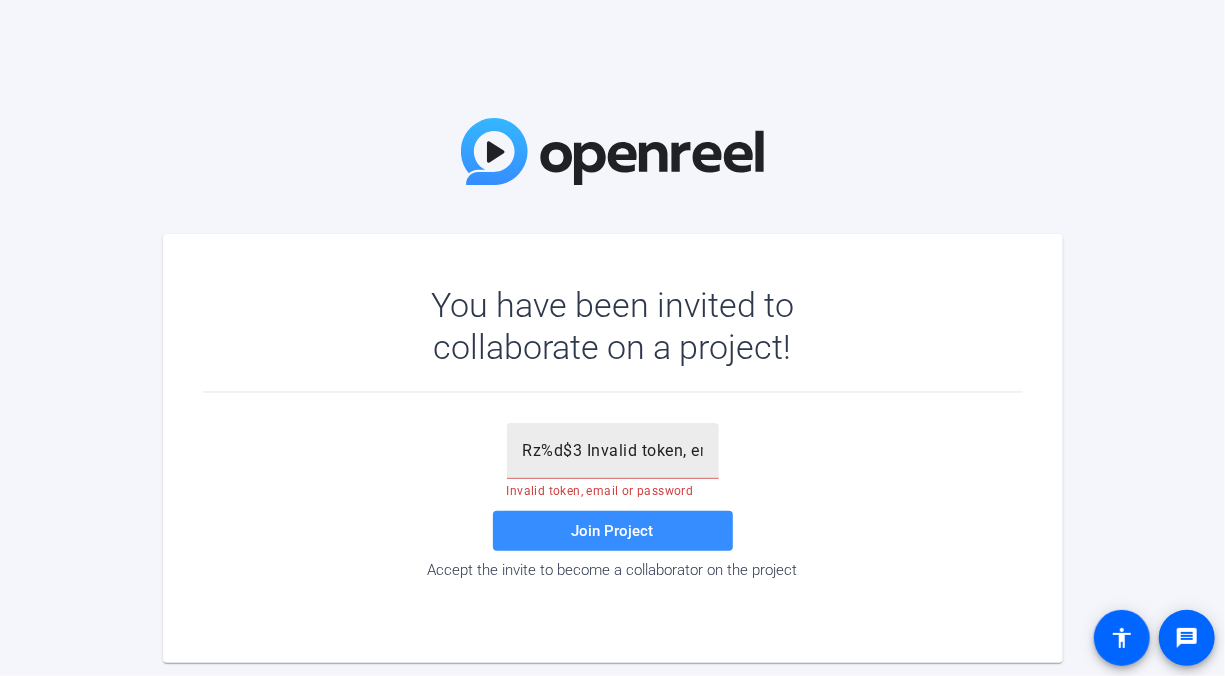 click on "Rz%d$3" at bounding box center (613, 451) 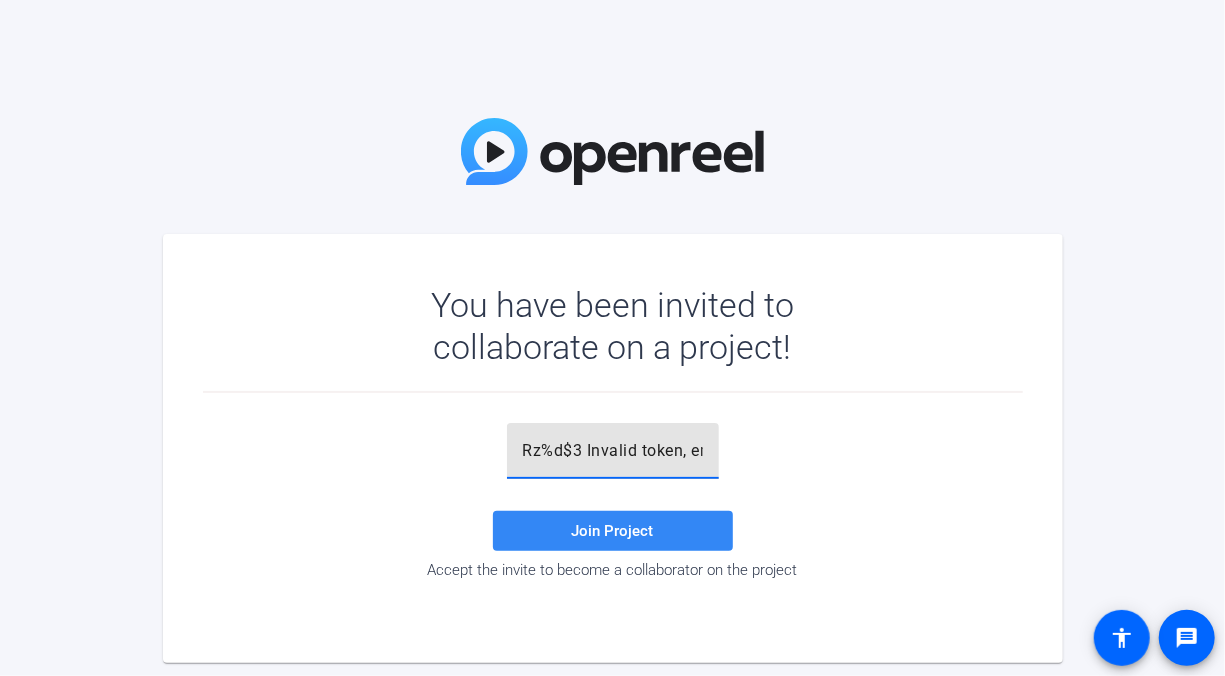 type on "Rz%d$3" 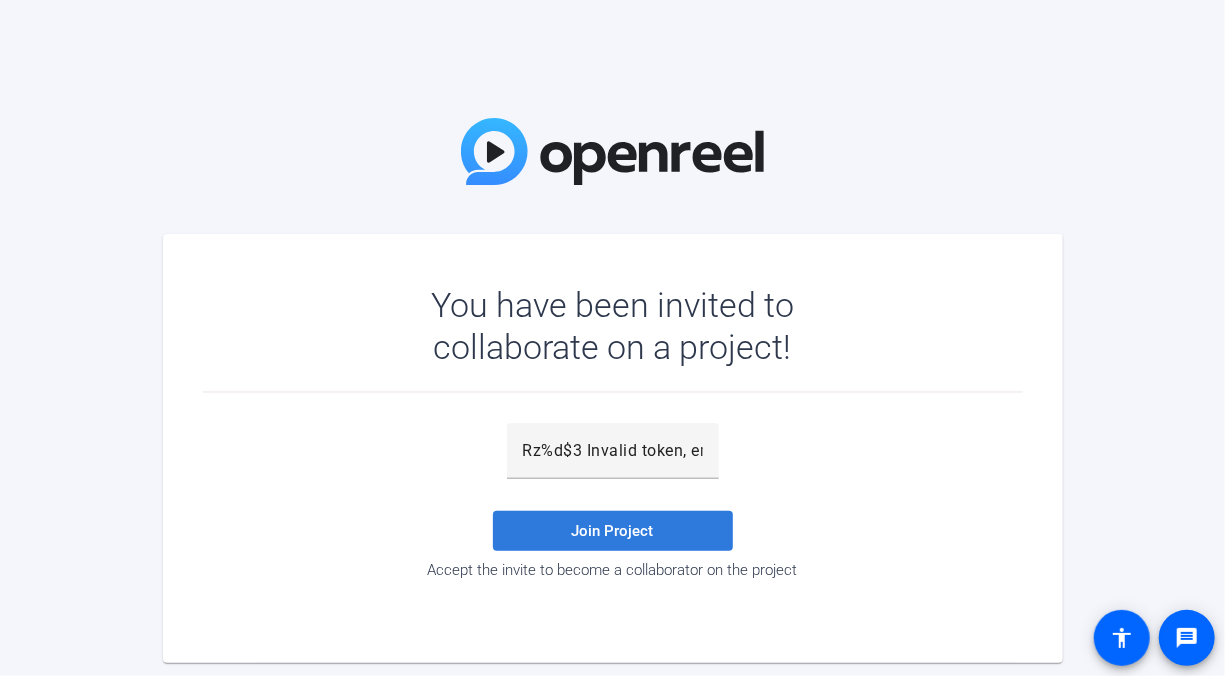 click 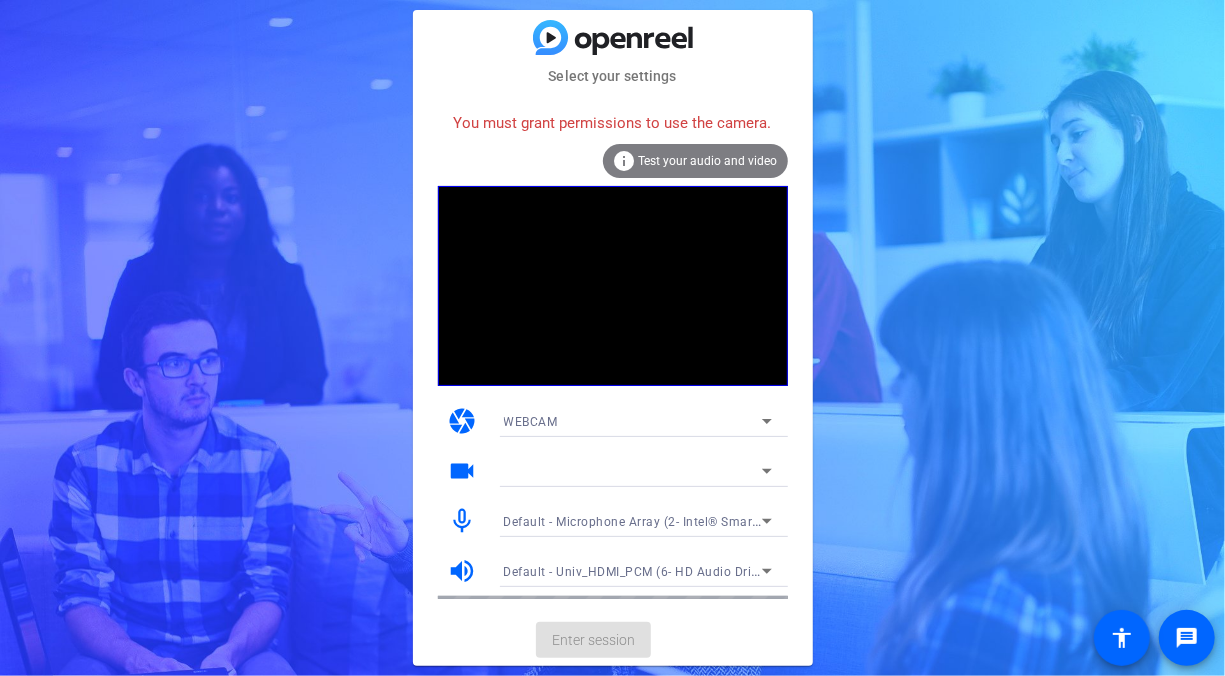 click on "Select your settings   You must grant permissions to use the camera.  info Test your audio and video camera WEBCAM videocam mic_none Default - Microphone Array (2- Intel® Smart Sound Technology for Digital Microphones) volume_up Default - Univ_HDMI_PCM (6- HD Audio Driver for Display Audio)  Enter session" 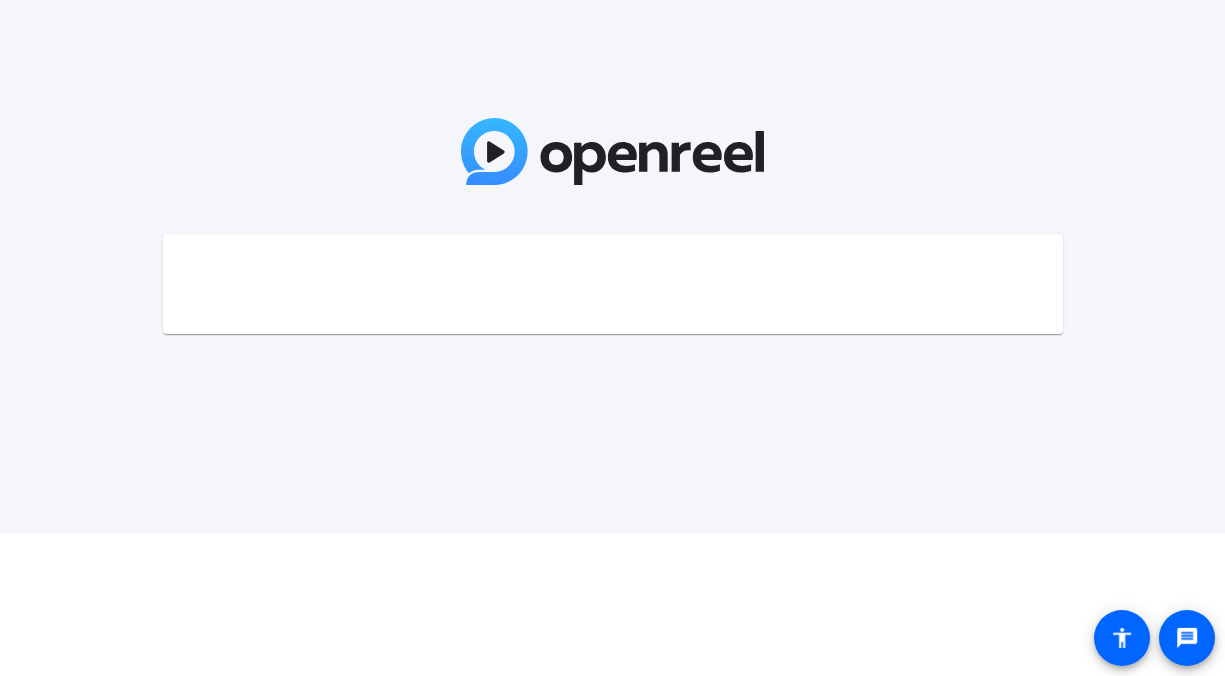 scroll, scrollTop: 0, scrollLeft: 0, axis: both 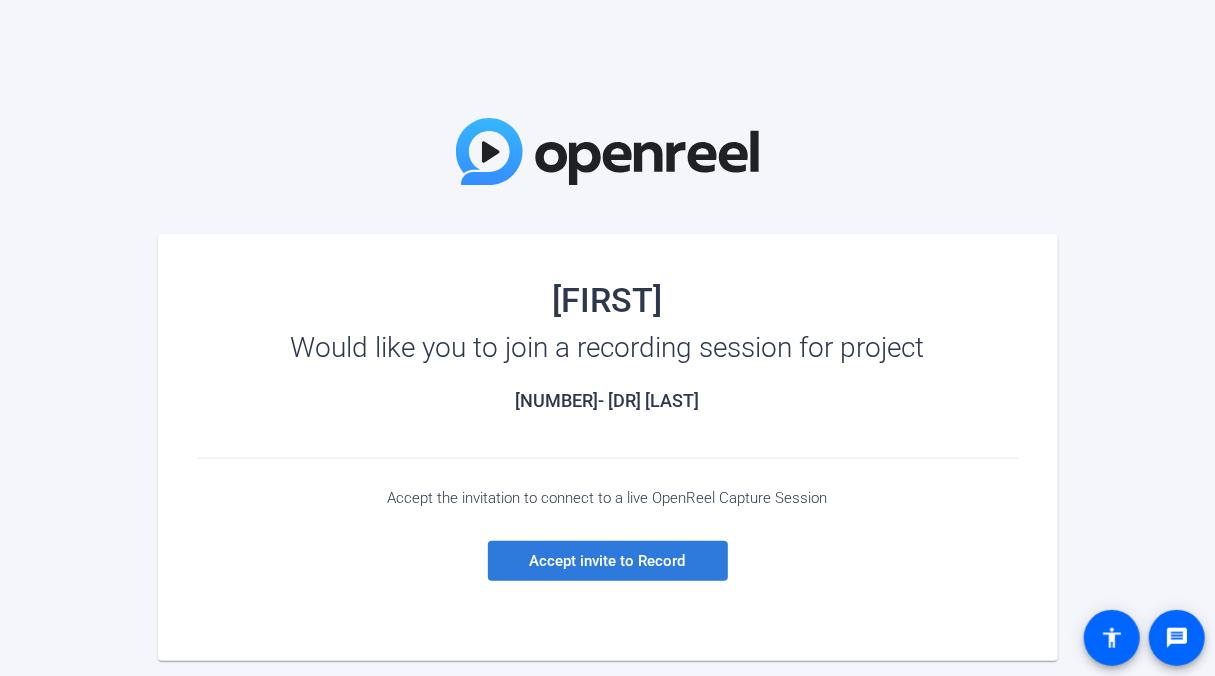 click on "Accept invite to Record" 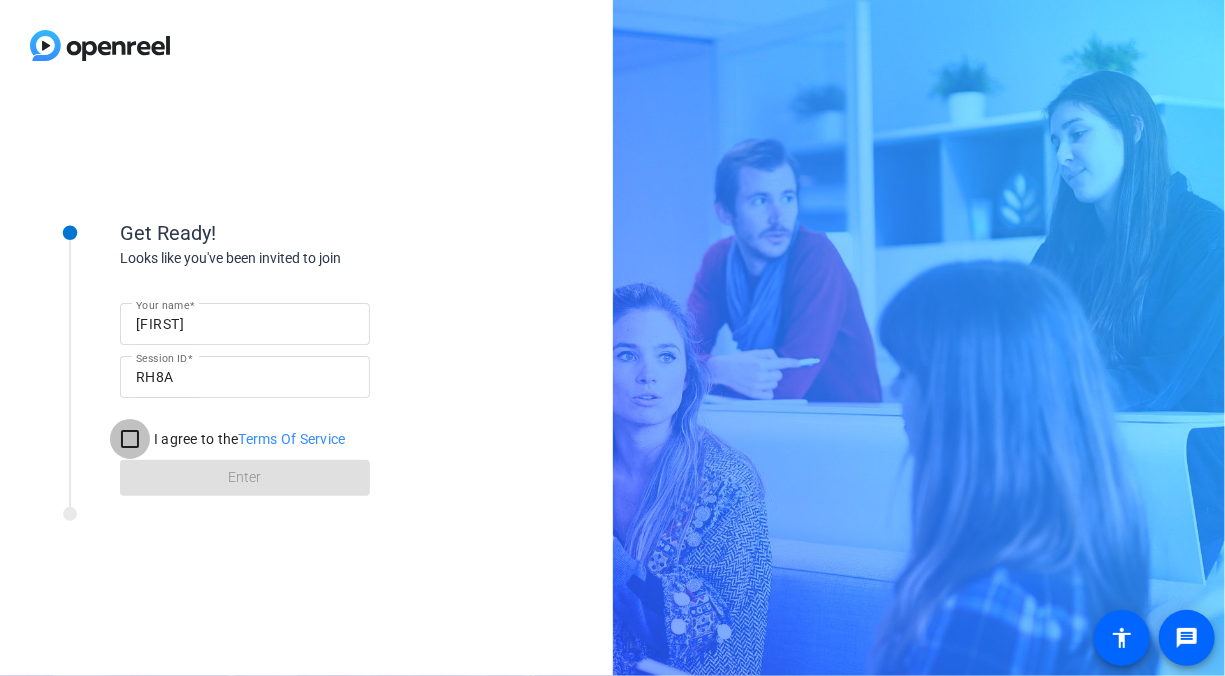 click on "I agree to the  Terms Of Service" at bounding box center [130, 439] 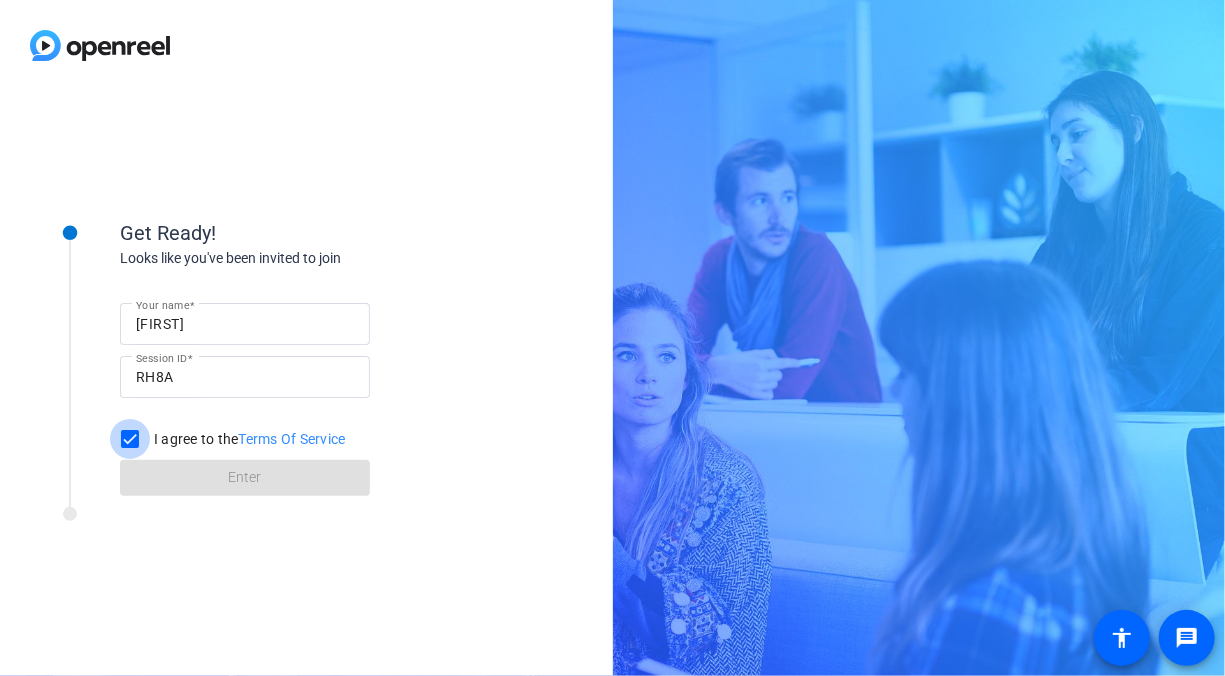 checkbox on "true" 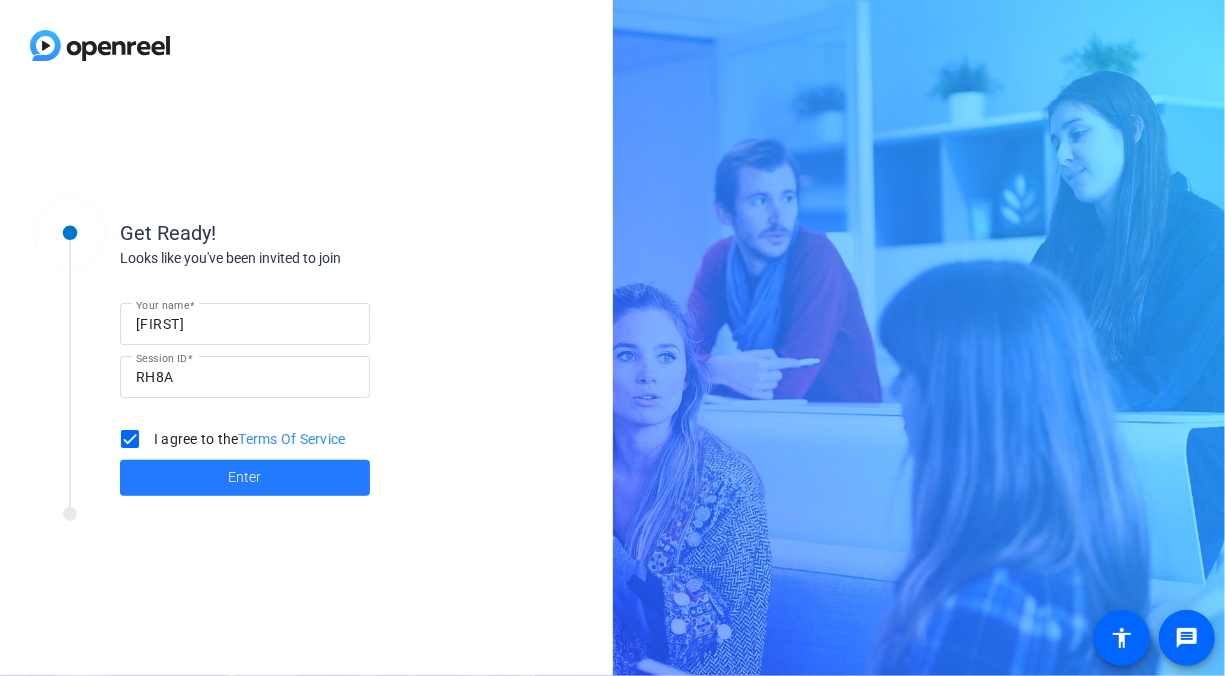click 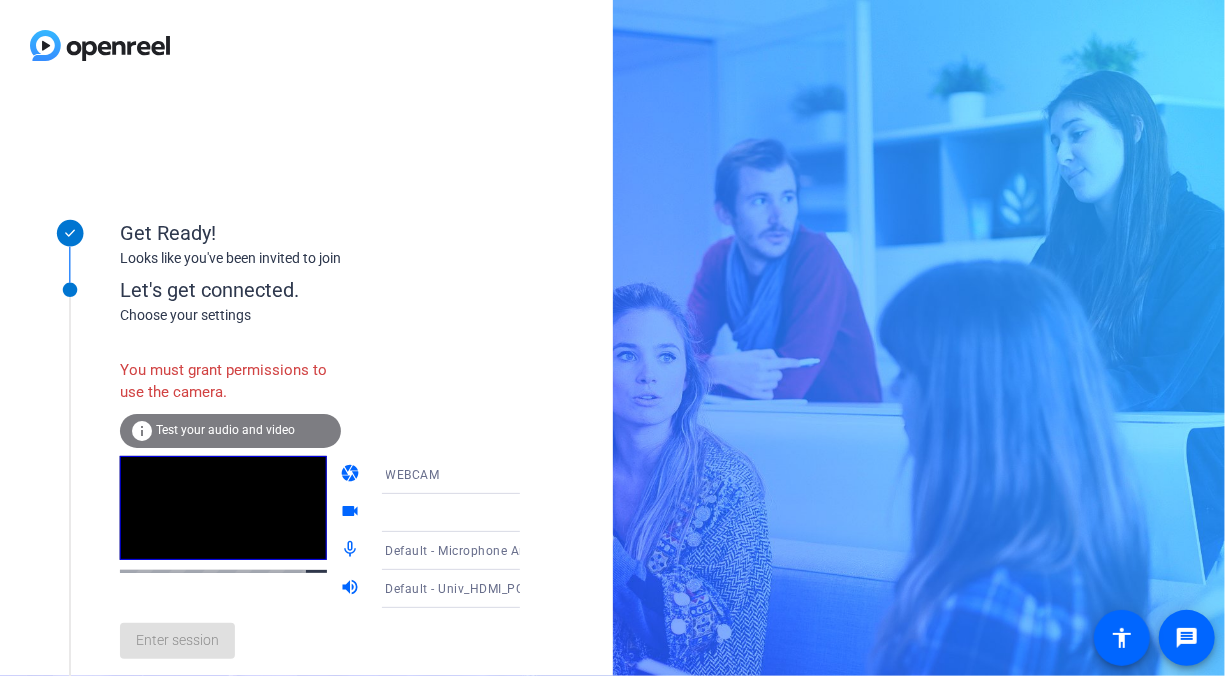 click on "You must grant permissions to use the camera." 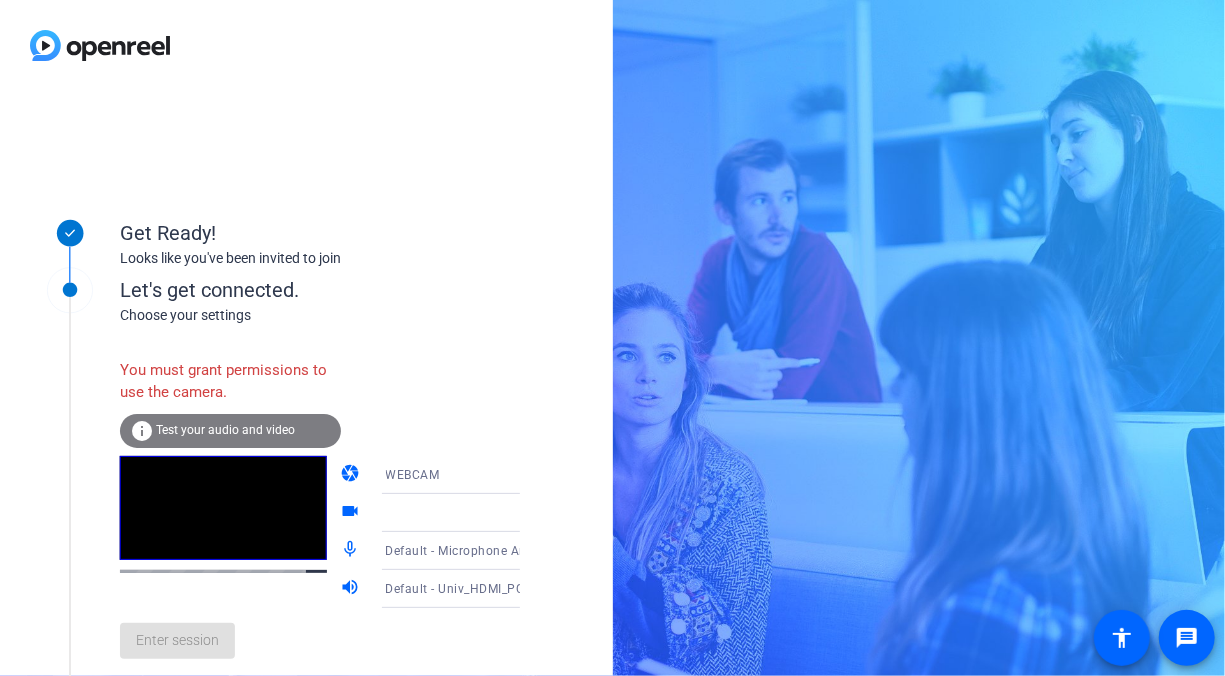 click on "info Test your audio and video" 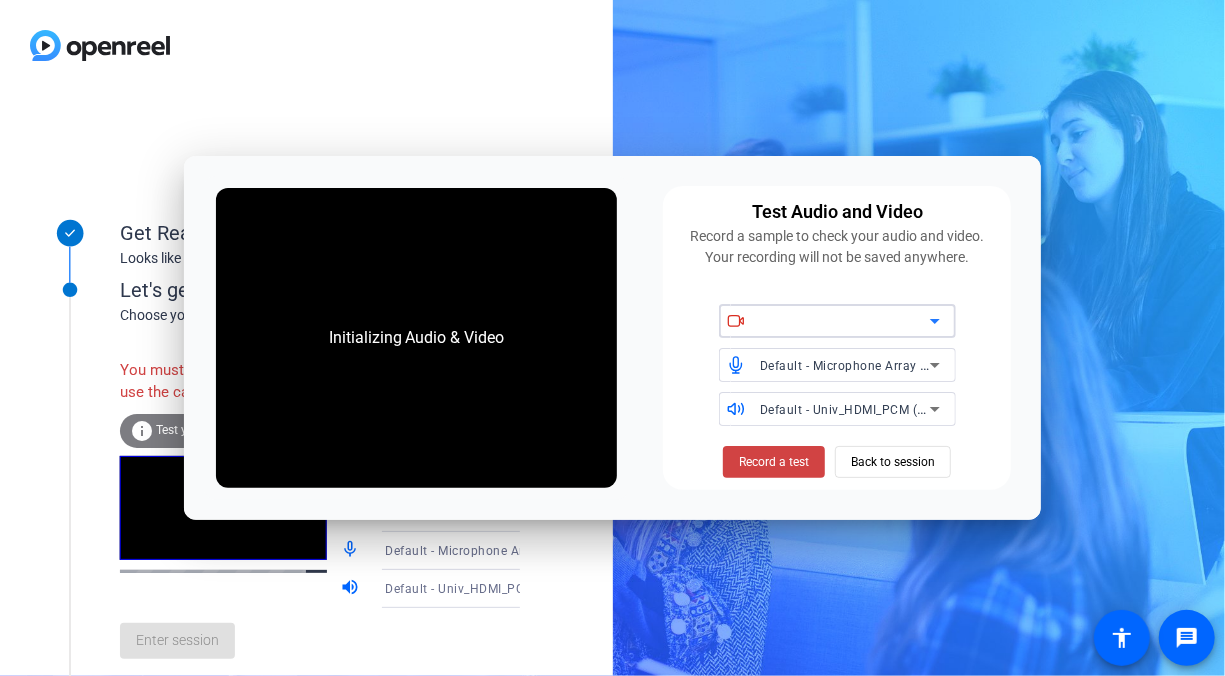 click at bounding box center [845, 321] 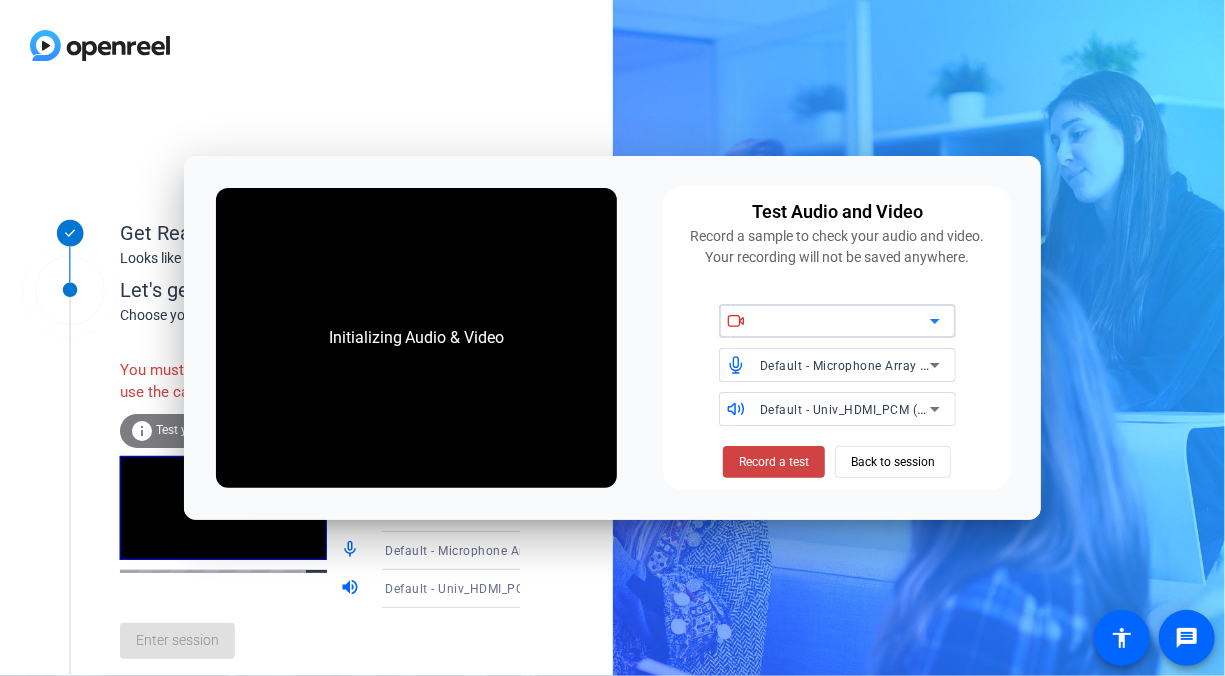 click 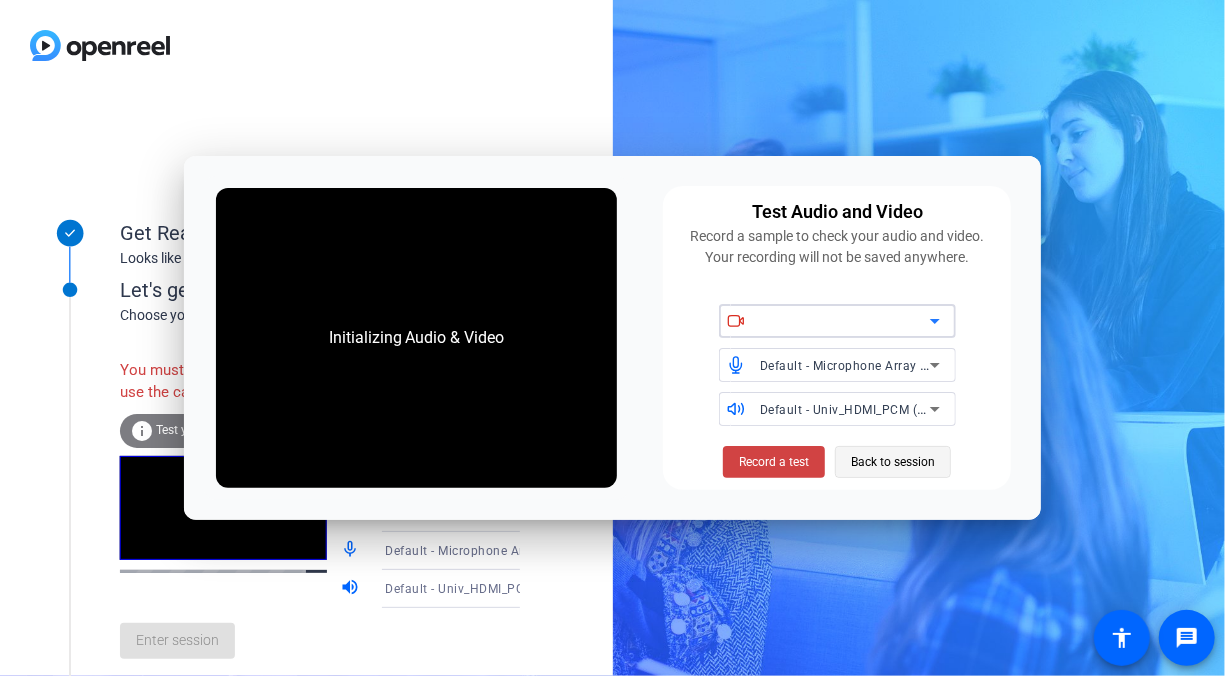 click on "Back to session" at bounding box center (893, 462) 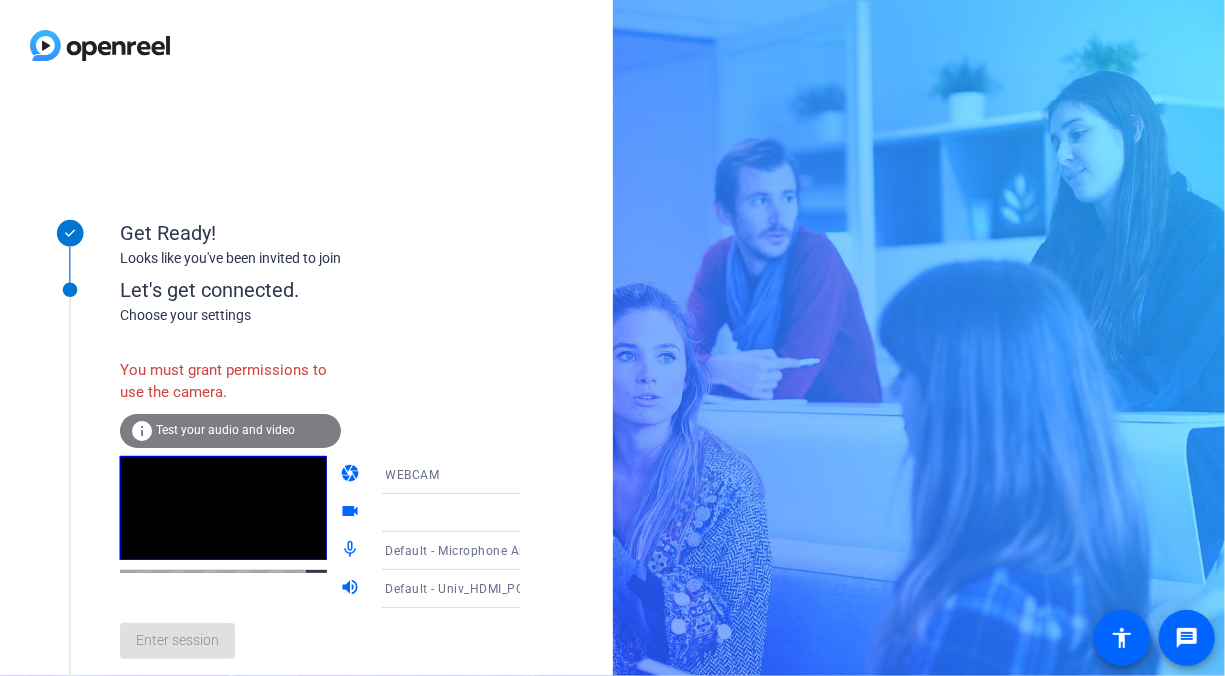 drag, startPoint x: 215, startPoint y: 656, endPoint x: 215, endPoint y: 644, distance: 12 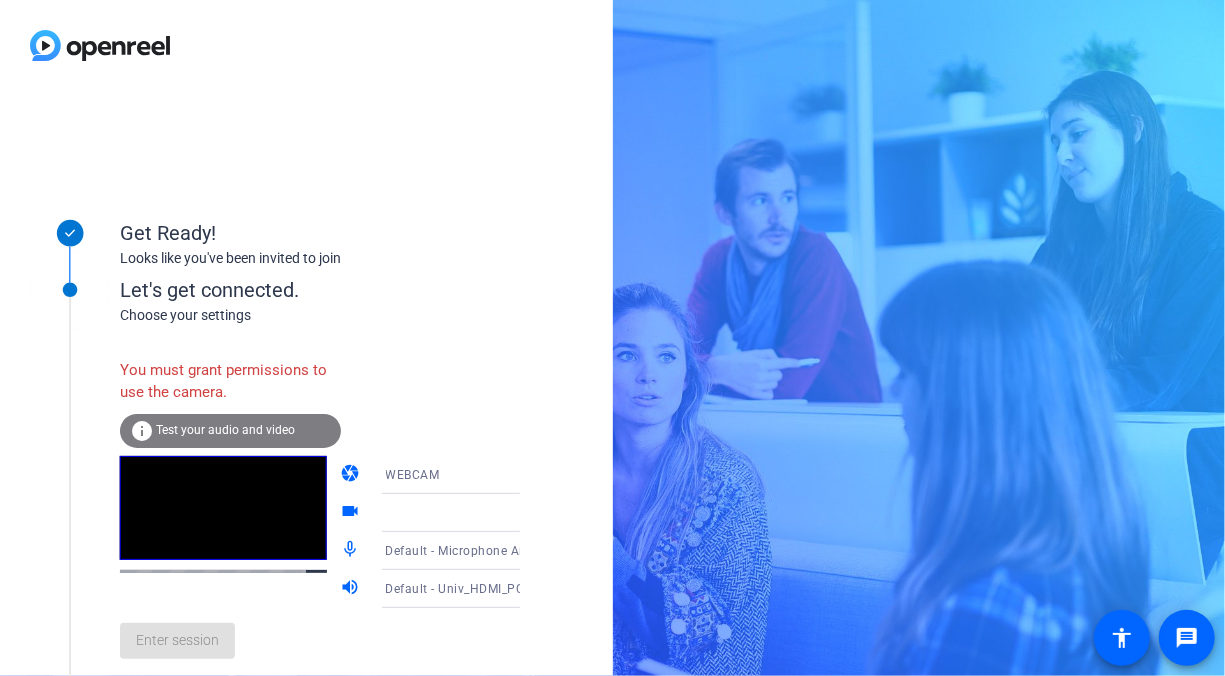 click on "WEBCAM" at bounding box center (413, 475) 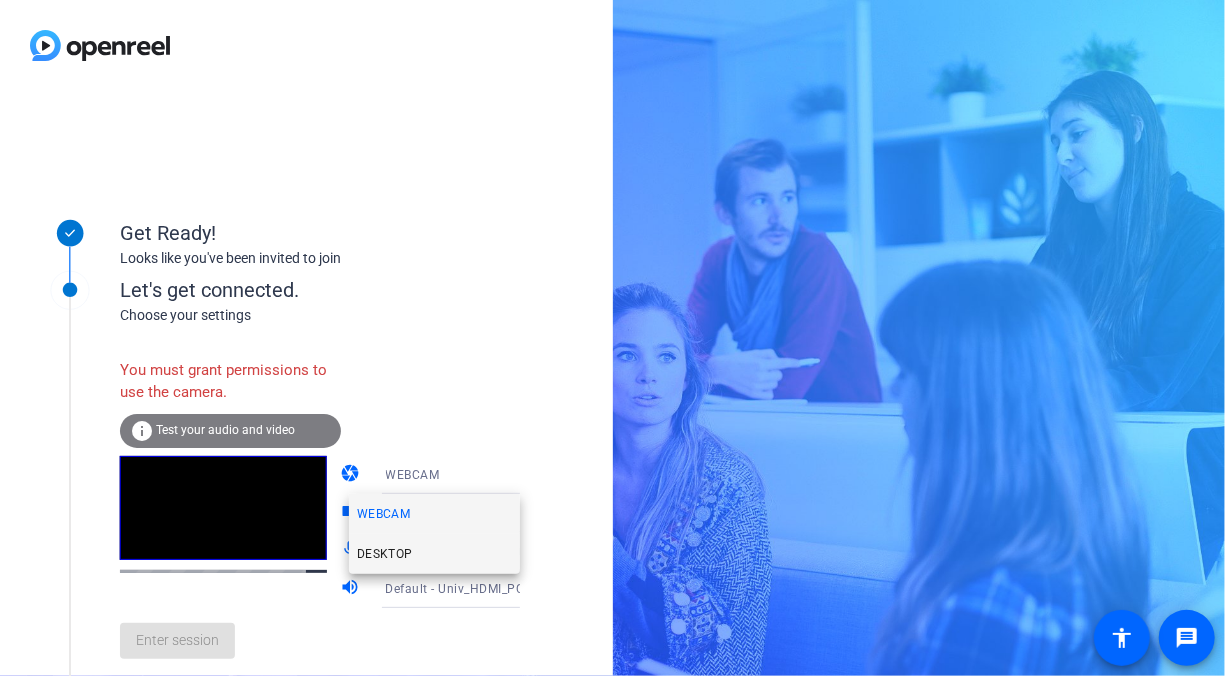 click on "DESKTOP" at bounding box center [434, 554] 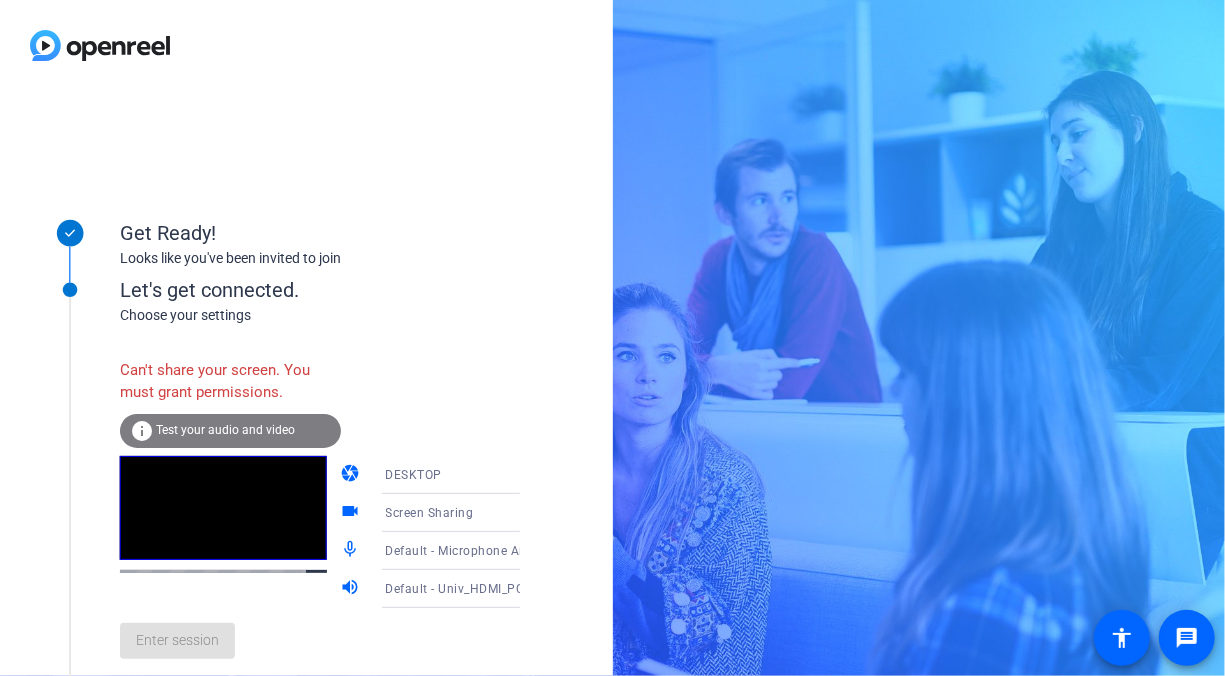 click on "Test your audio and video" 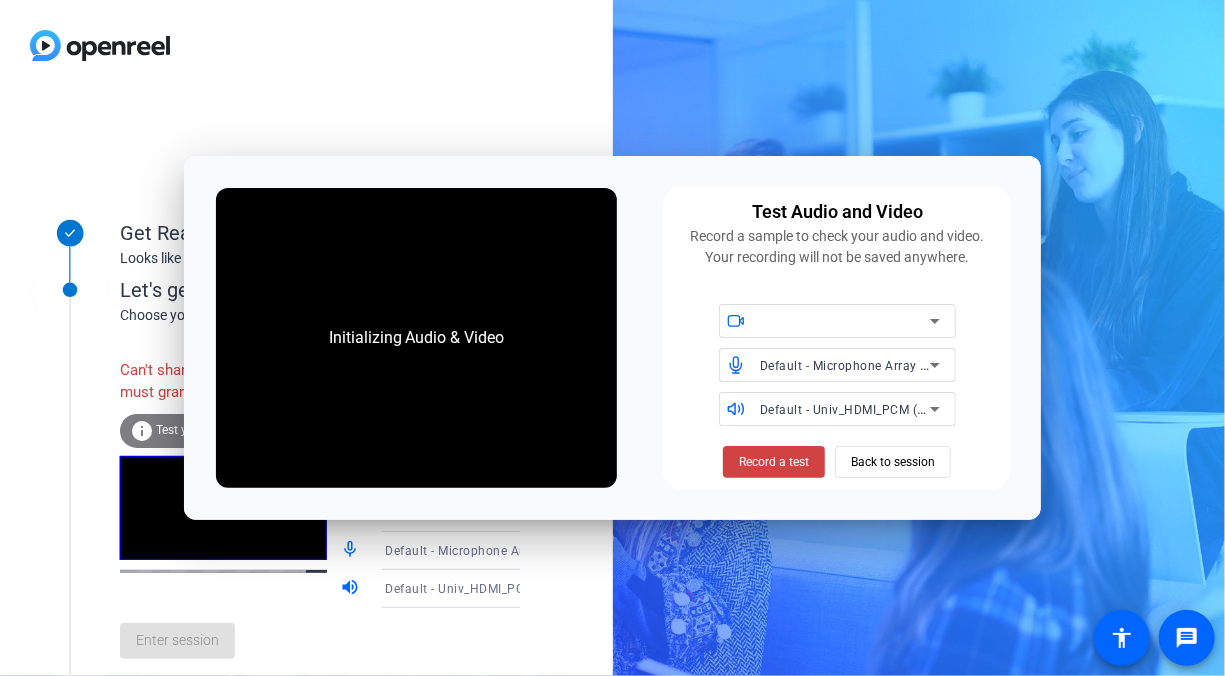 click on "Initializing Audio & Video" at bounding box center [417, 338] 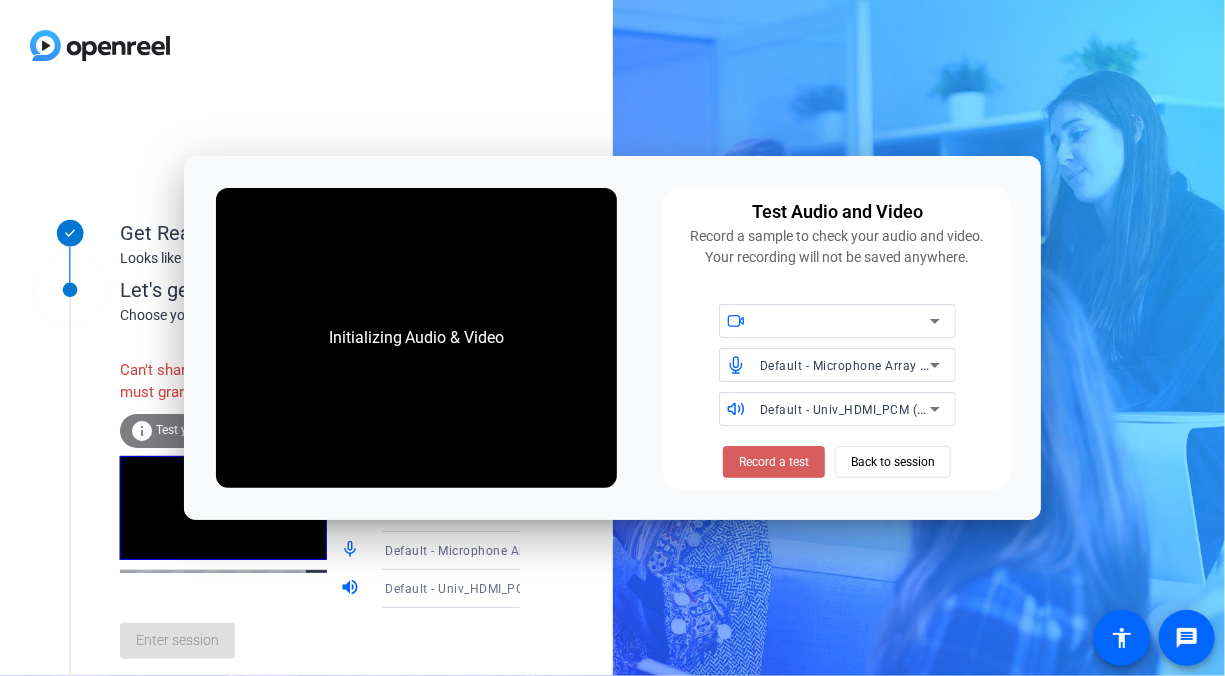 click on "Record a test" at bounding box center (774, 462) 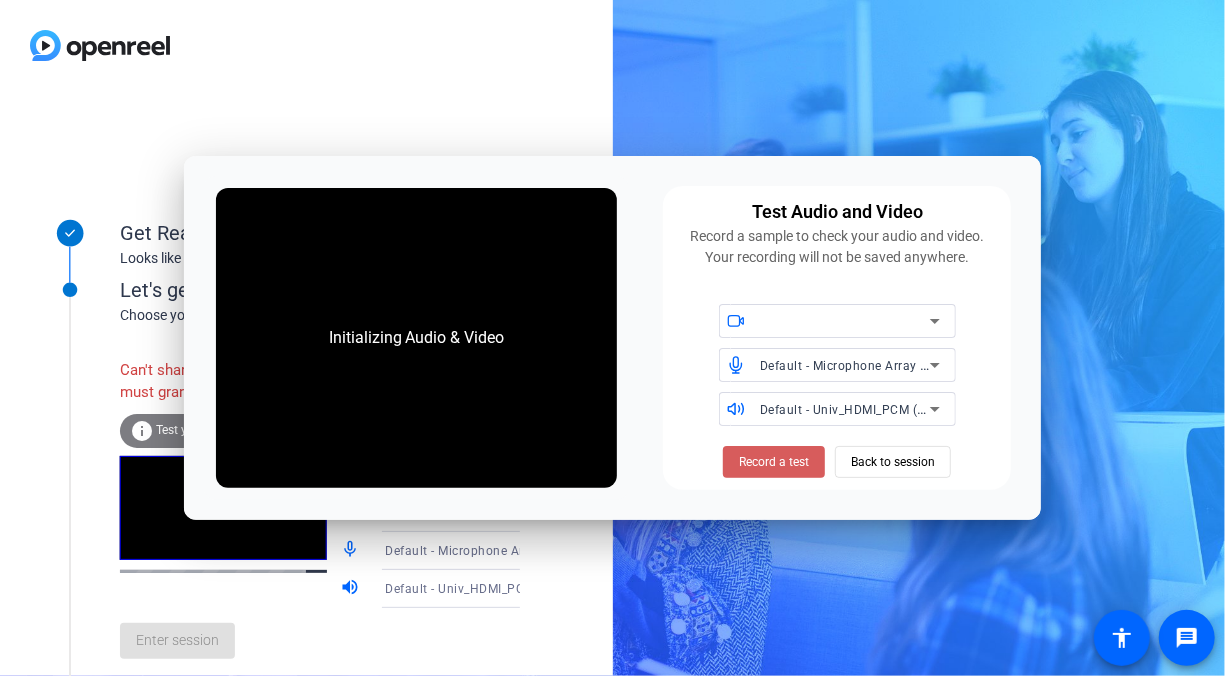 click at bounding box center (774, 462) 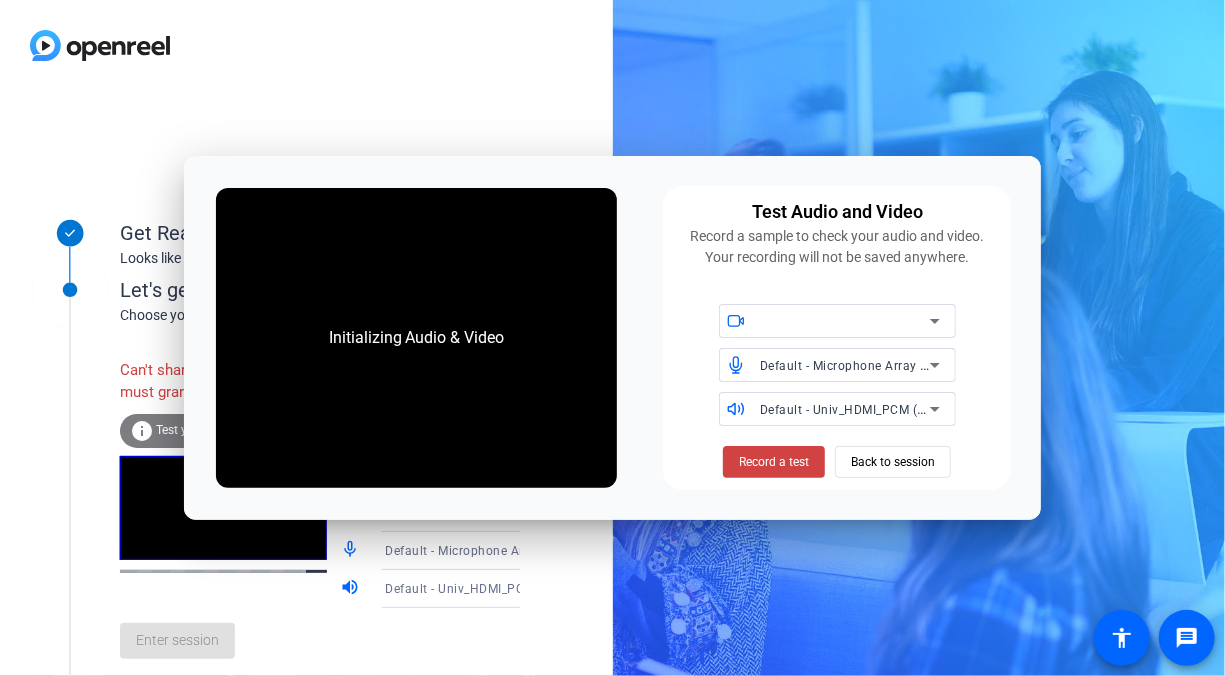 click on "Default - Microphone Array (2- Intel® Smart Sound Technology for Digital Microphones)" at bounding box center (845, 365) 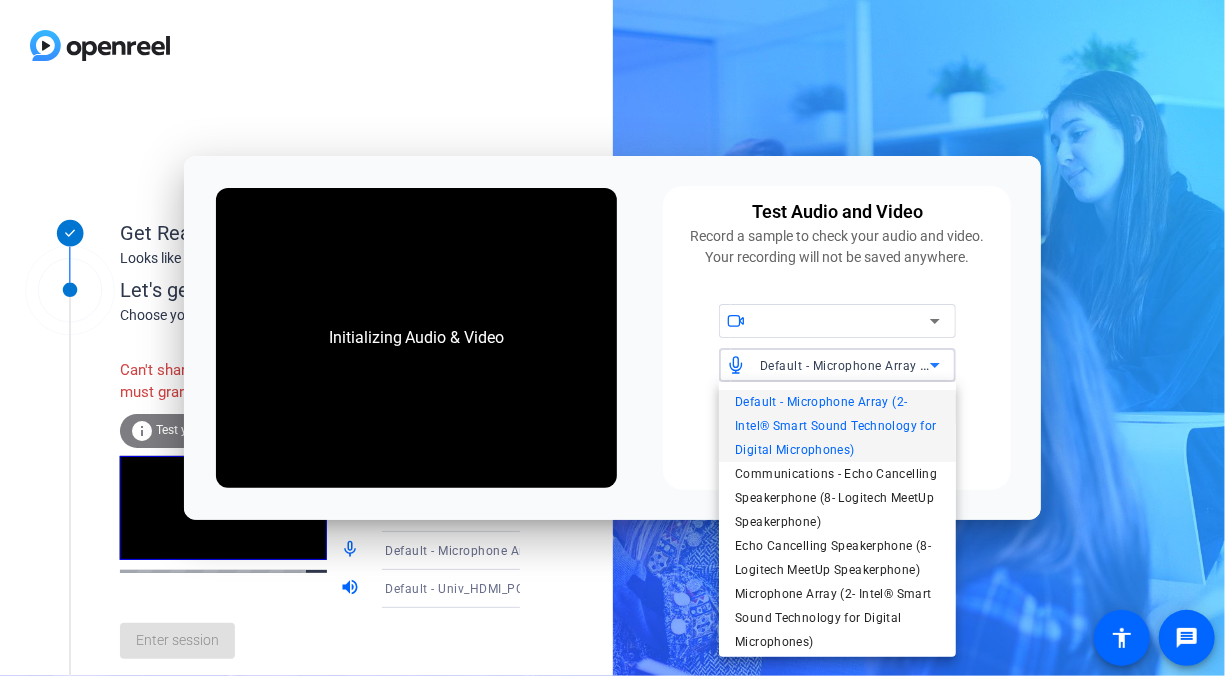 click at bounding box center [612, 338] 